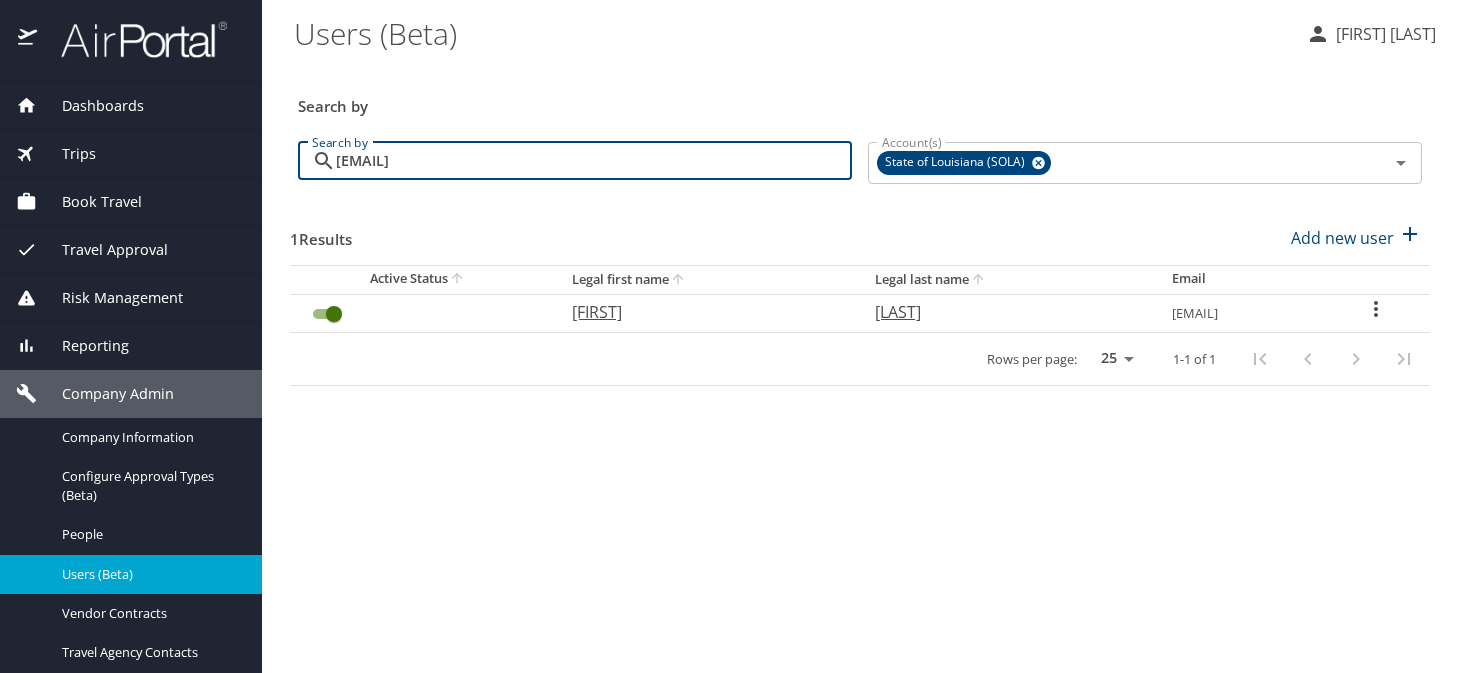 scroll, scrollTop: 0, scrollLeft: 0, axis: both 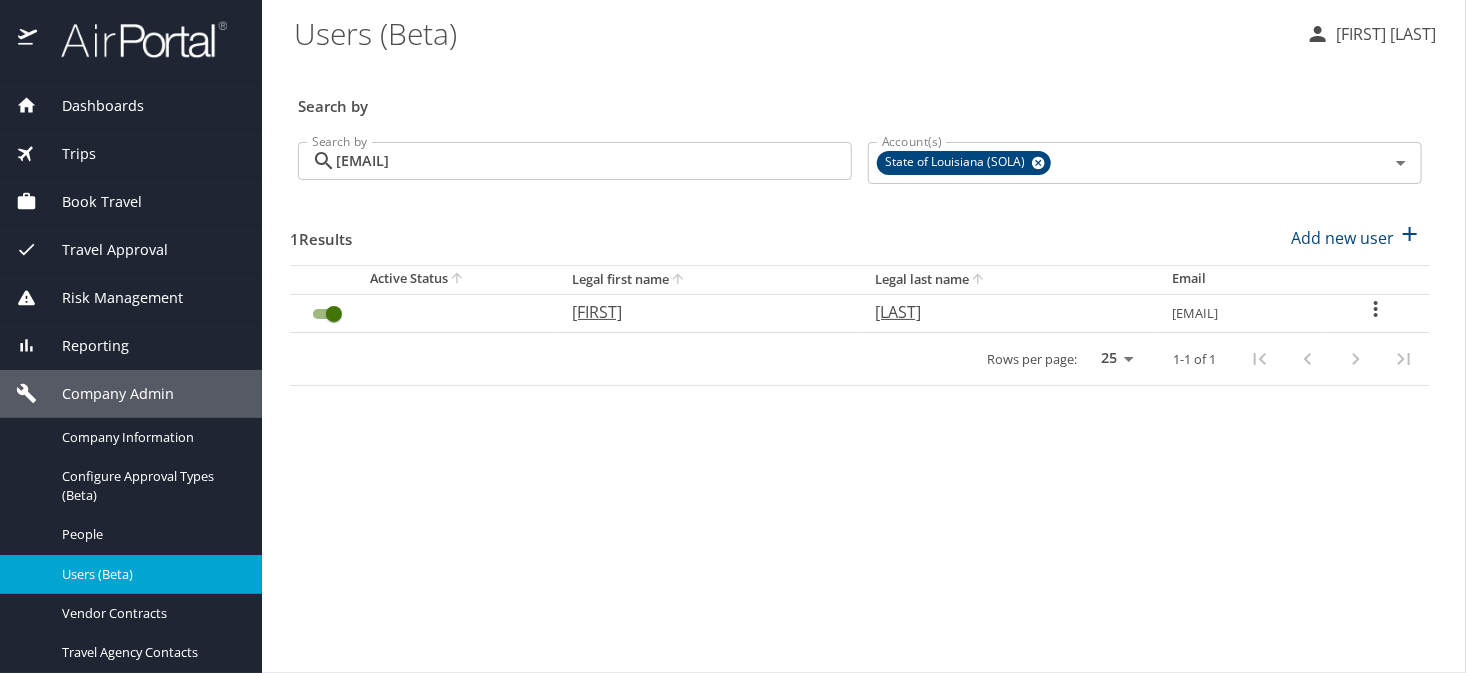 click on "Search by" at bounding box center (860, 93) 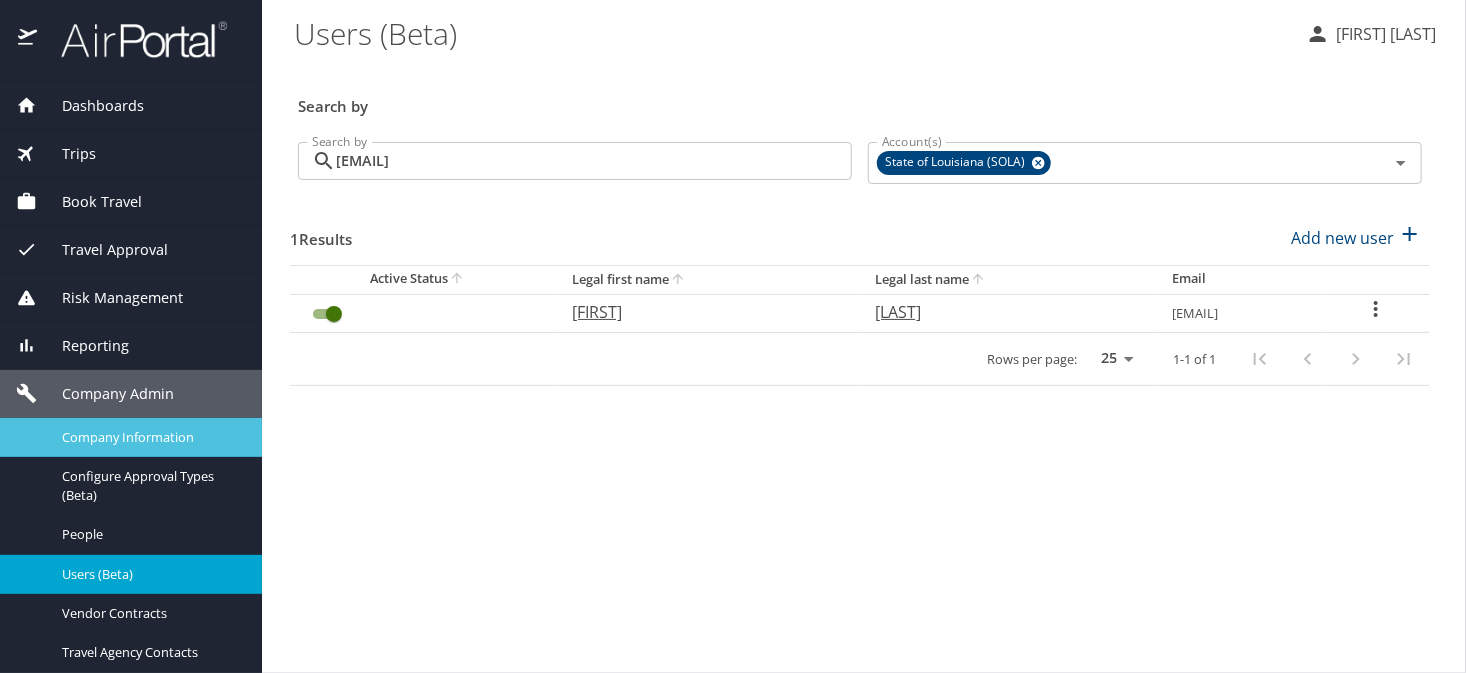 click on "Company Information" at bounding box center [150, 437] 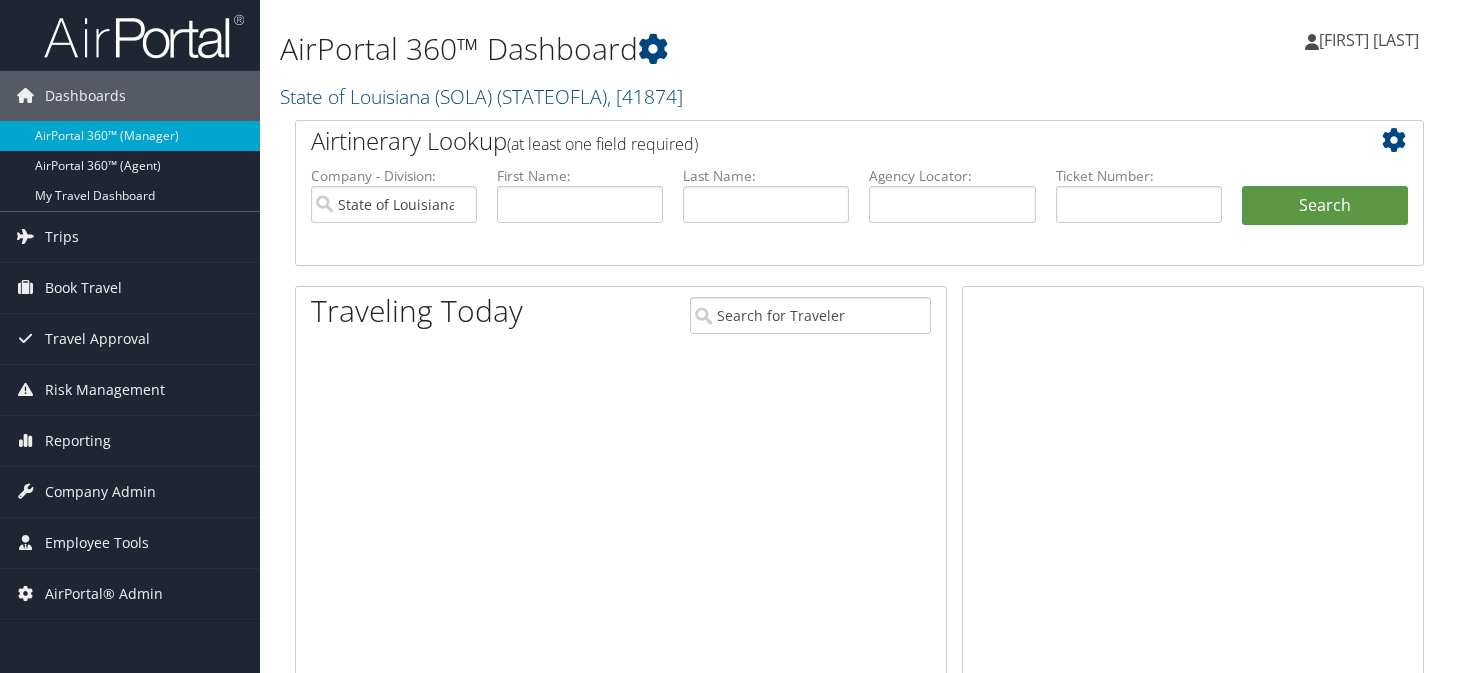 scroll, scrollTop: 0, scrollLeft: 0, axis: both 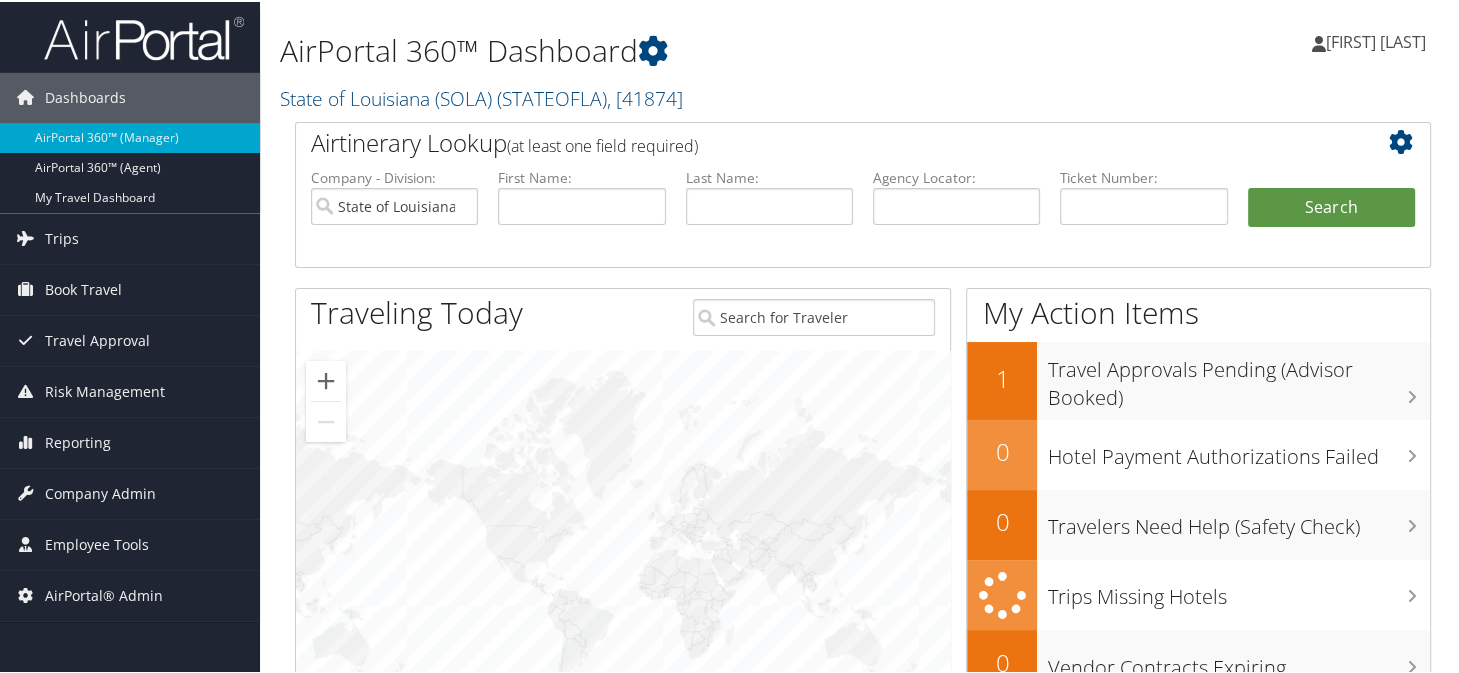 click on "AirPortal 360™ Dashboard" at bounding box center (668, 49) 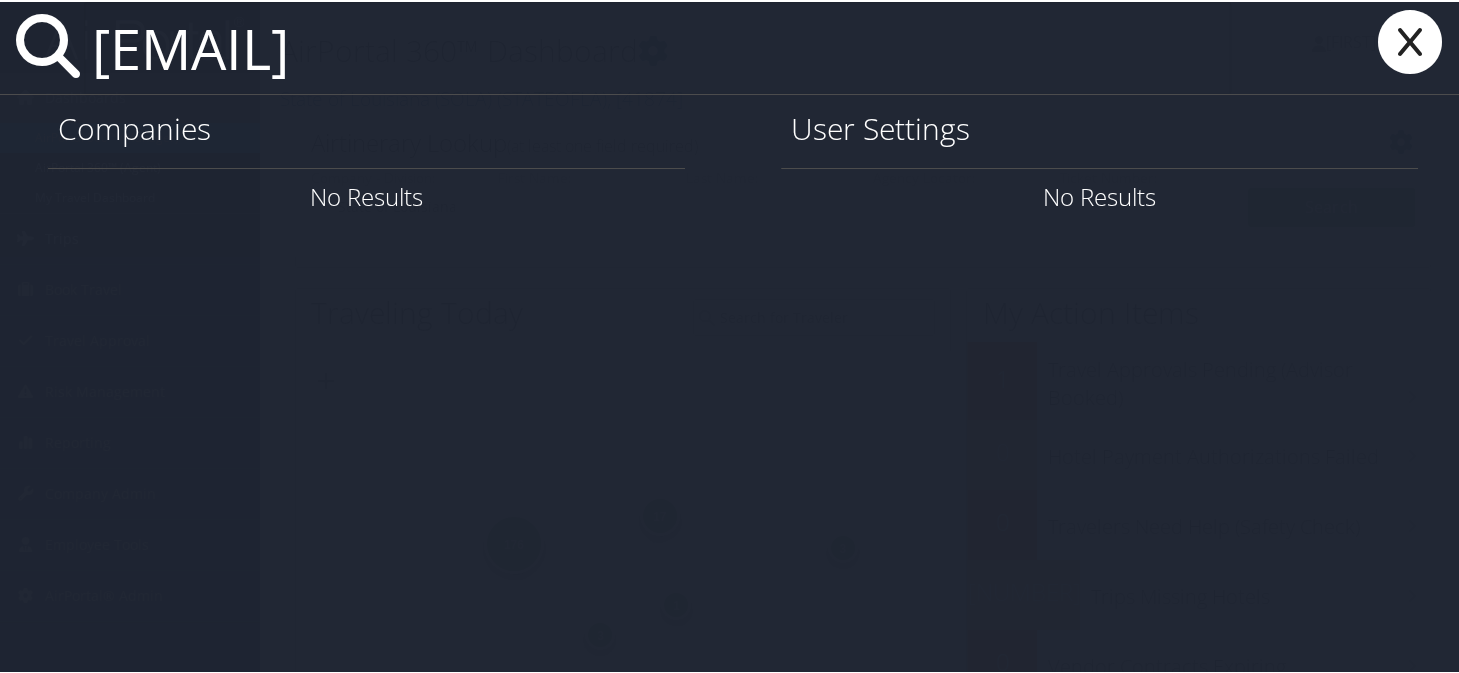 click on "ronald.paladan@elior-na.com" at bounding box center [657, 46] 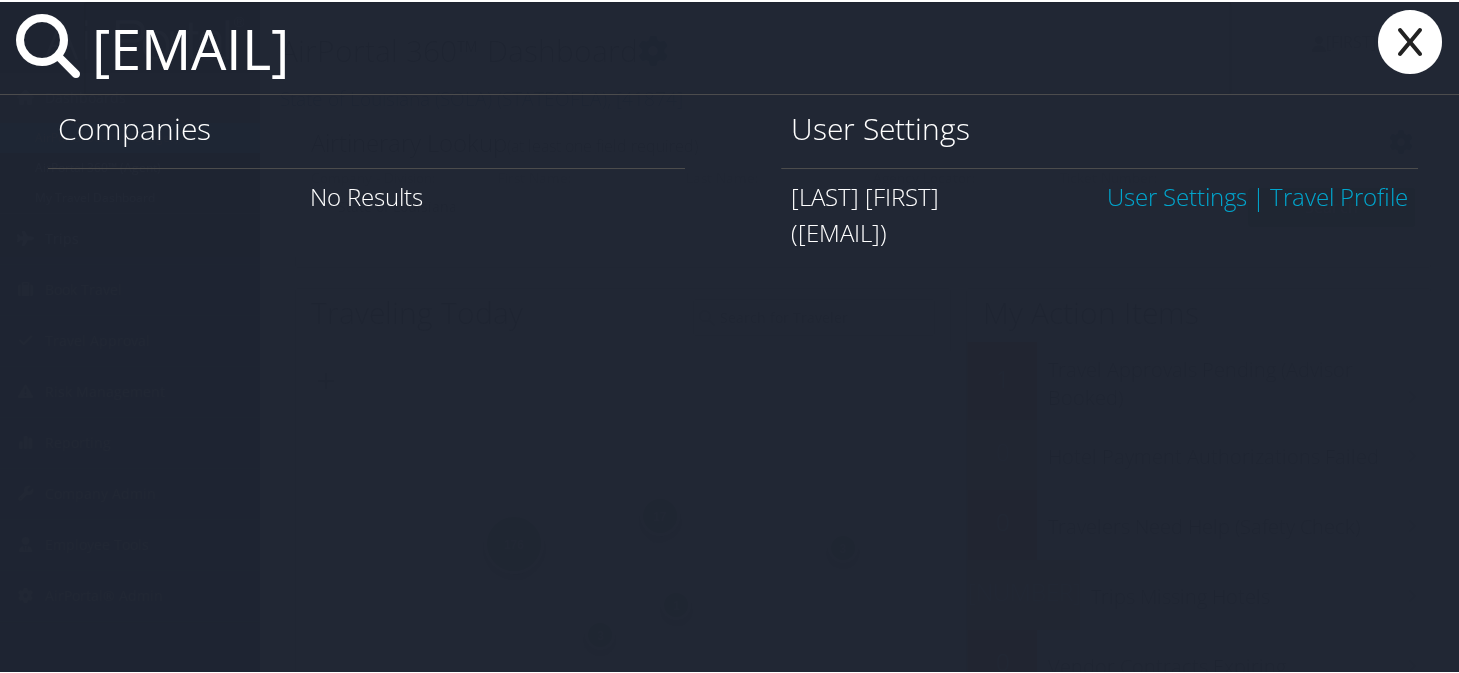 type on "ronnel.paladan@elior-na.com" 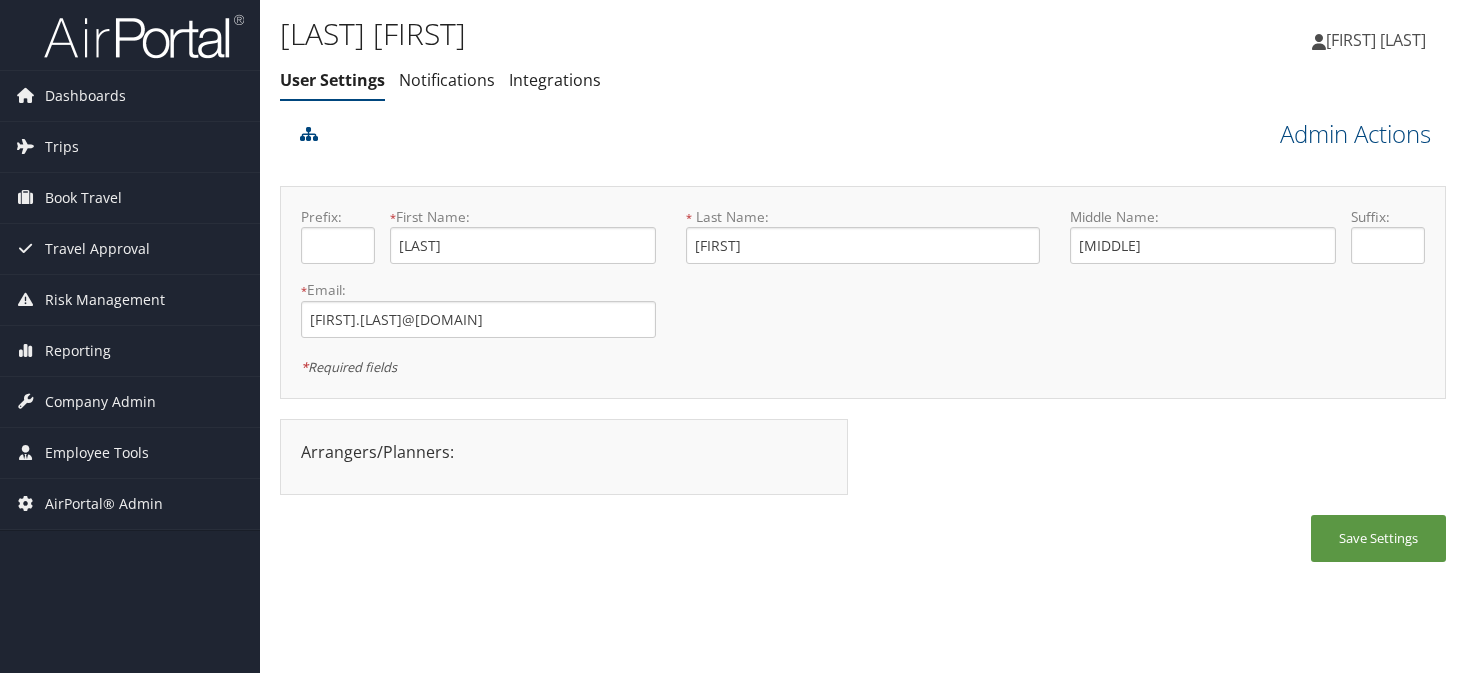 scroll, scrollTop: 0, scrollLeft: 0, axis: both 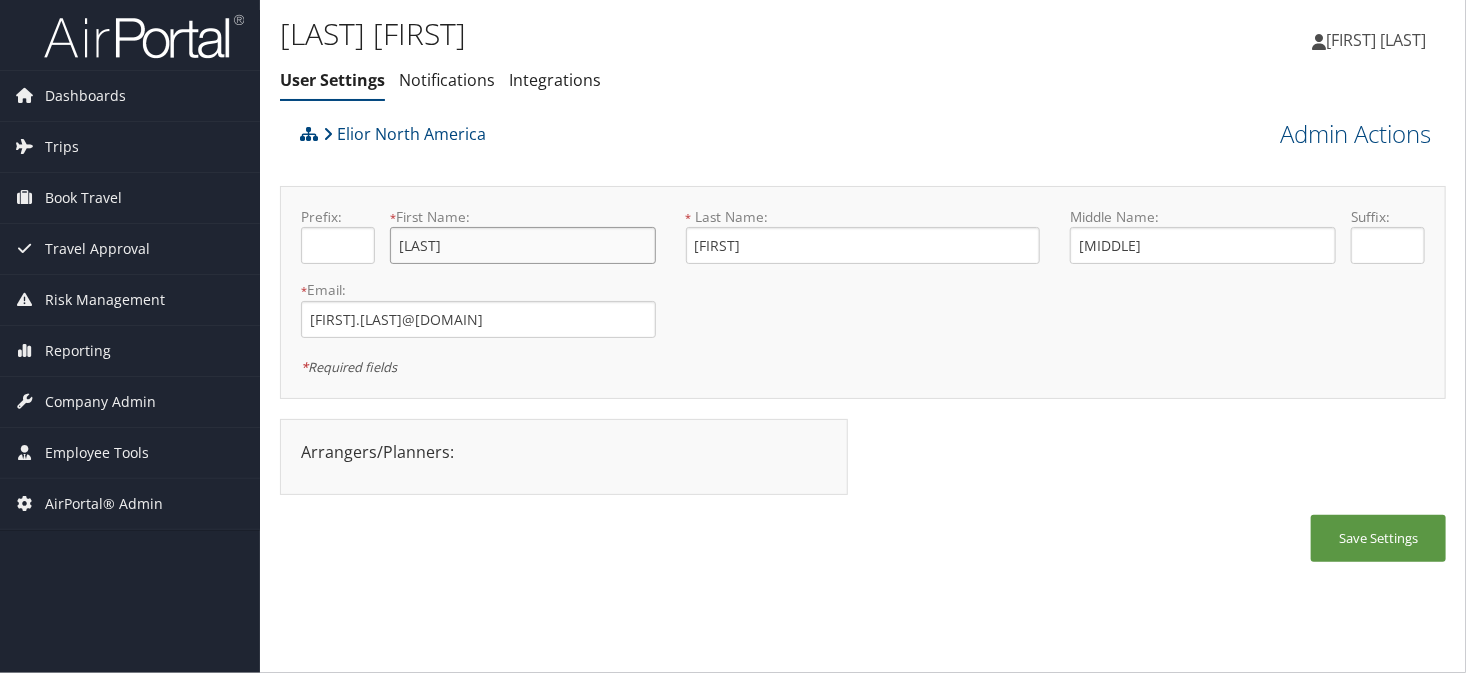 drag, startPoint x: 476, startPoint y: 244, endPoint x: 378, endPoint y: 248, distance: 98.0816 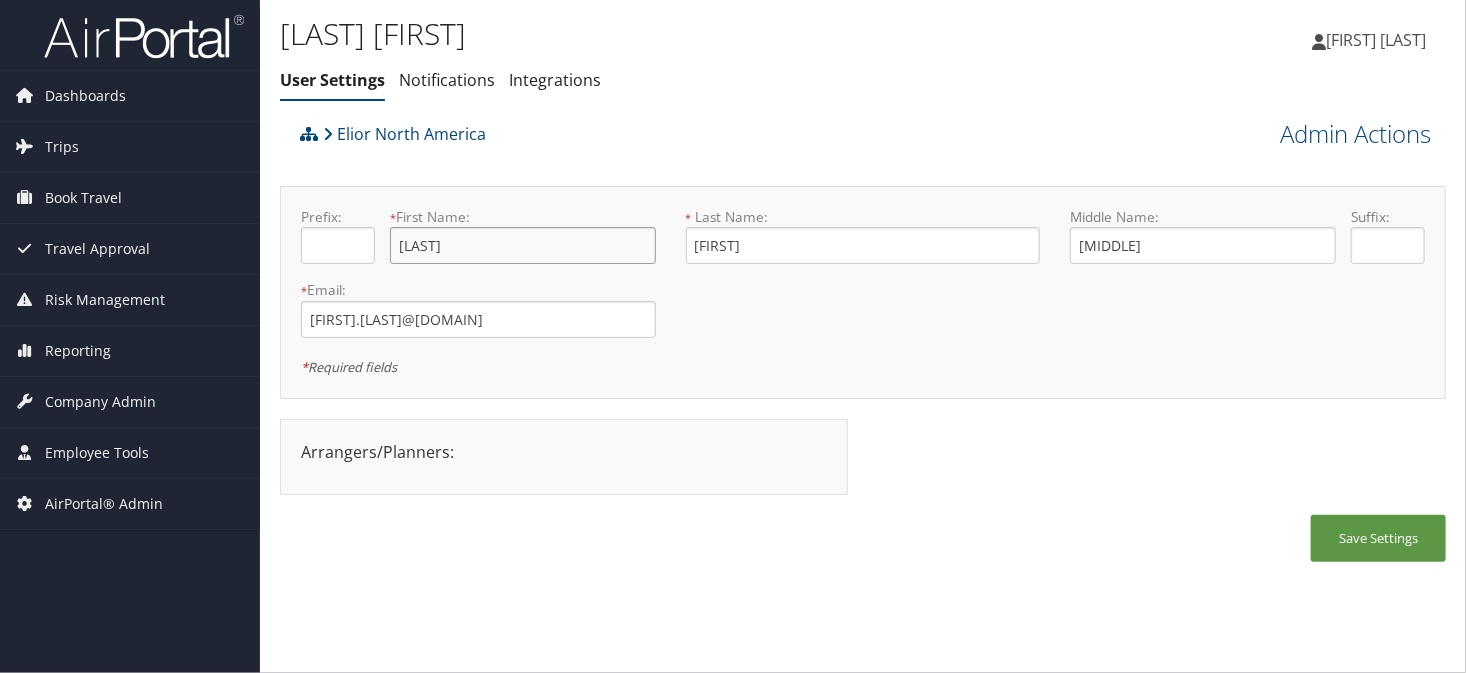 click on "Prefix:
*  First Name:
Paladan
This field is required" at bounding box center [478, 243] 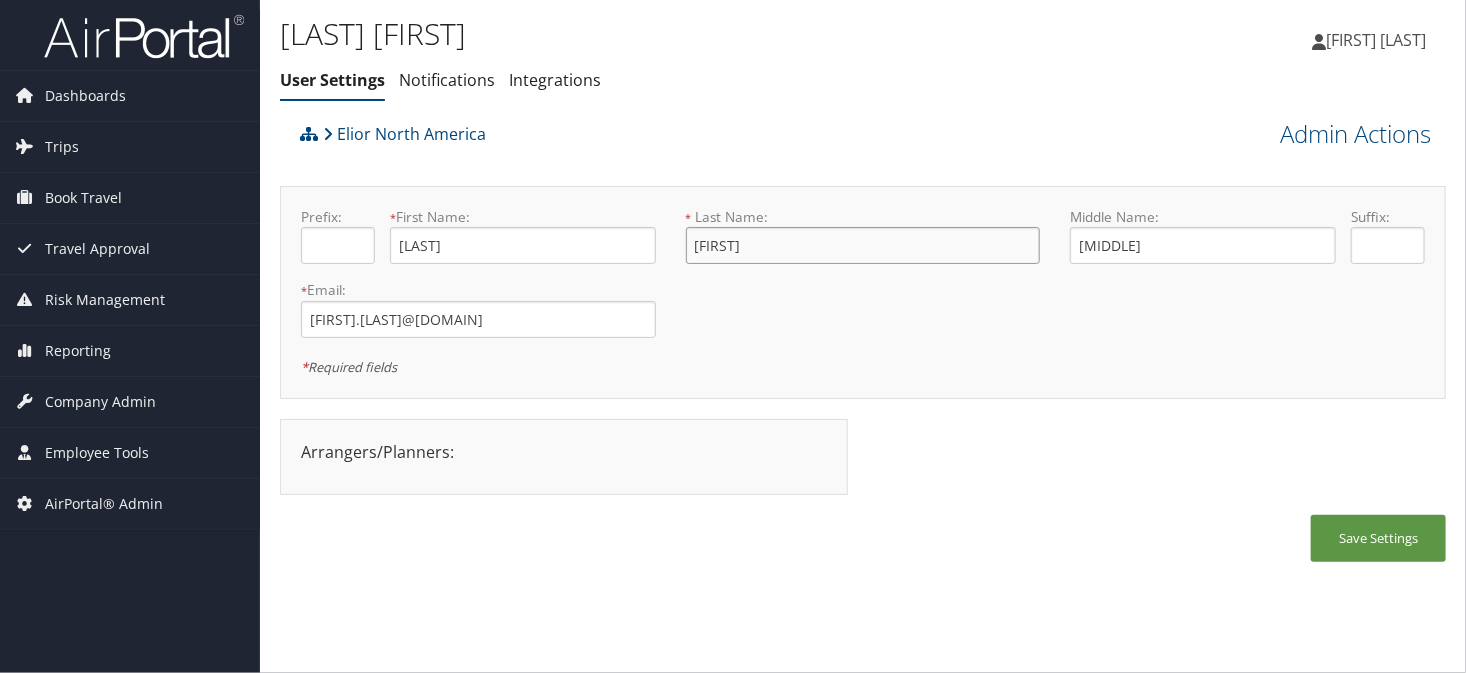 drag, startPoint x: 719, startPoint y: 245, endPoint x: 656, endPoint y: 245, distance: 63 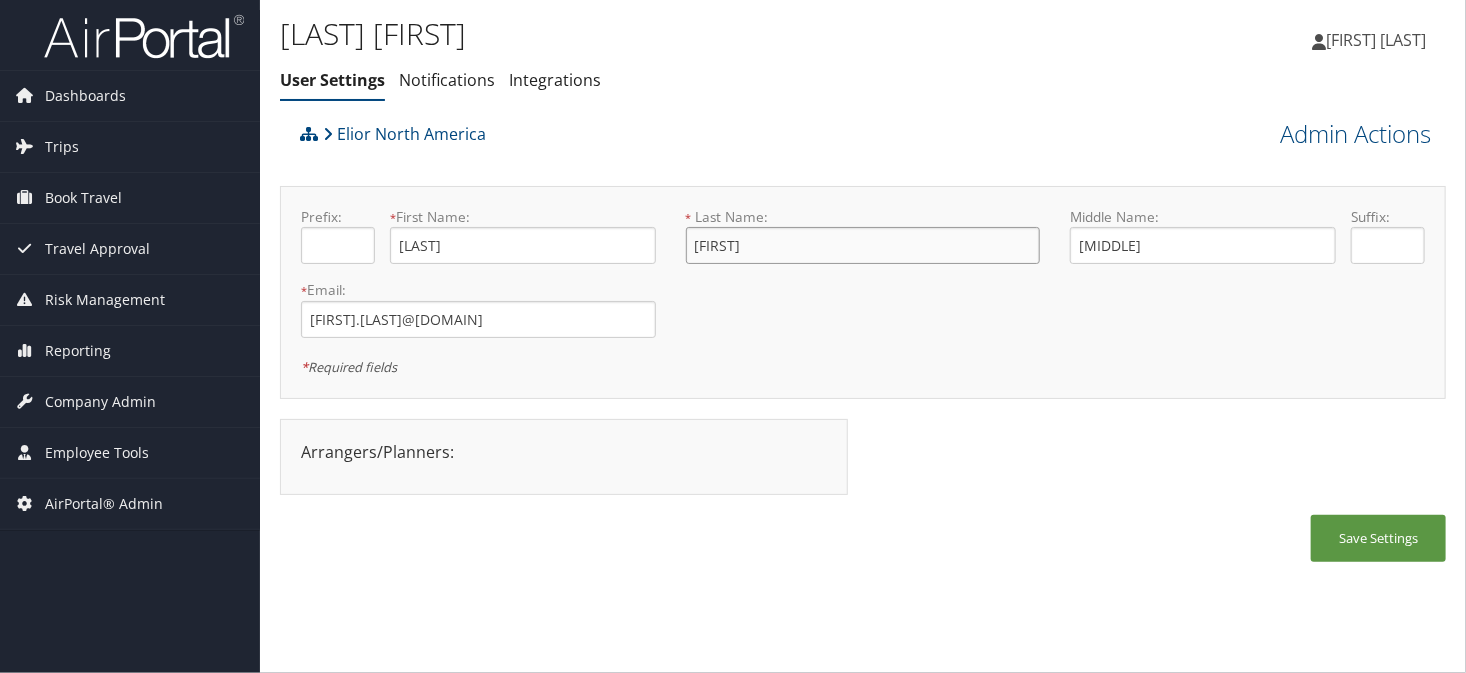 click on "Prefix:
*  First Name:
Paladan
This field is required
*
Last Name:
Ronnel
This field is required
Middle Name:
Pangilinan
Suffix:
*  Email:
ronnel.paladan@elior-na.com
This field is required
Mobile Phone:
+1 (832) 581-0336
Business Phone:" at bounding box center (863, 207) 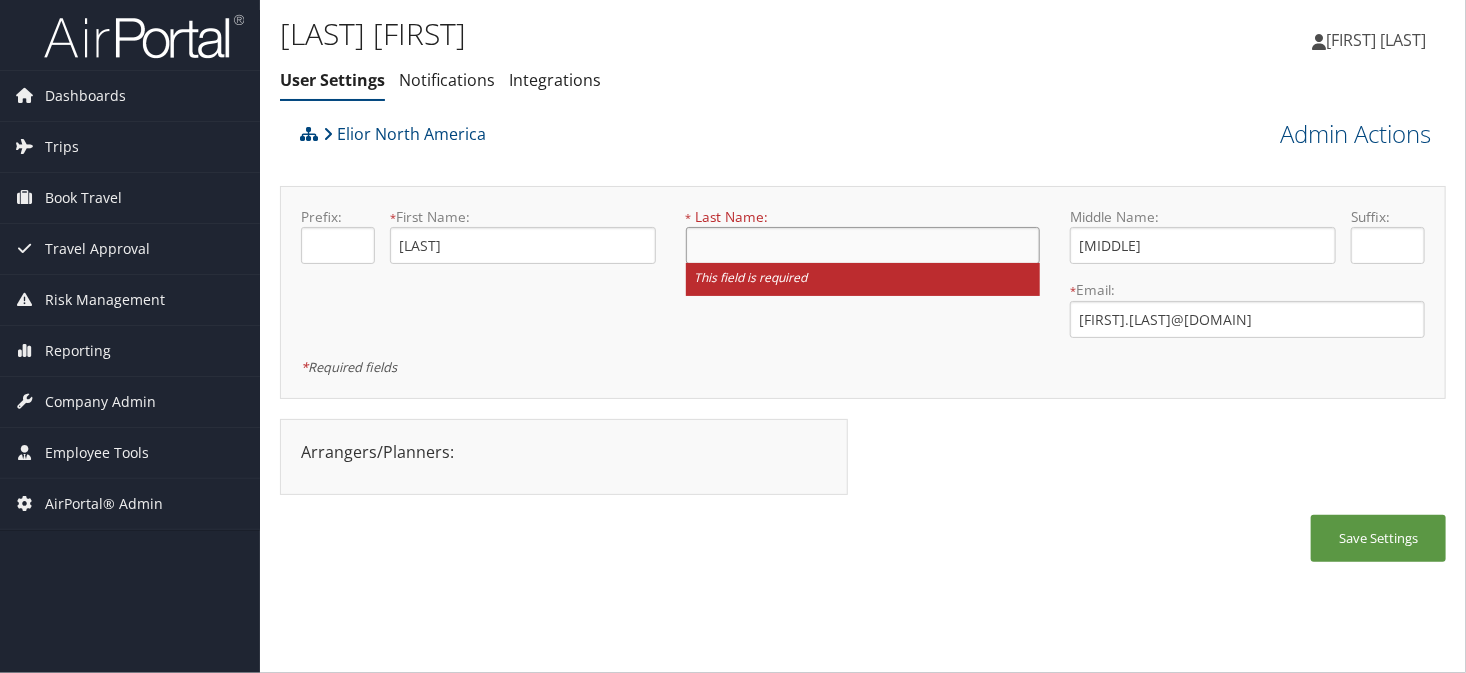 paste on "Paladan" 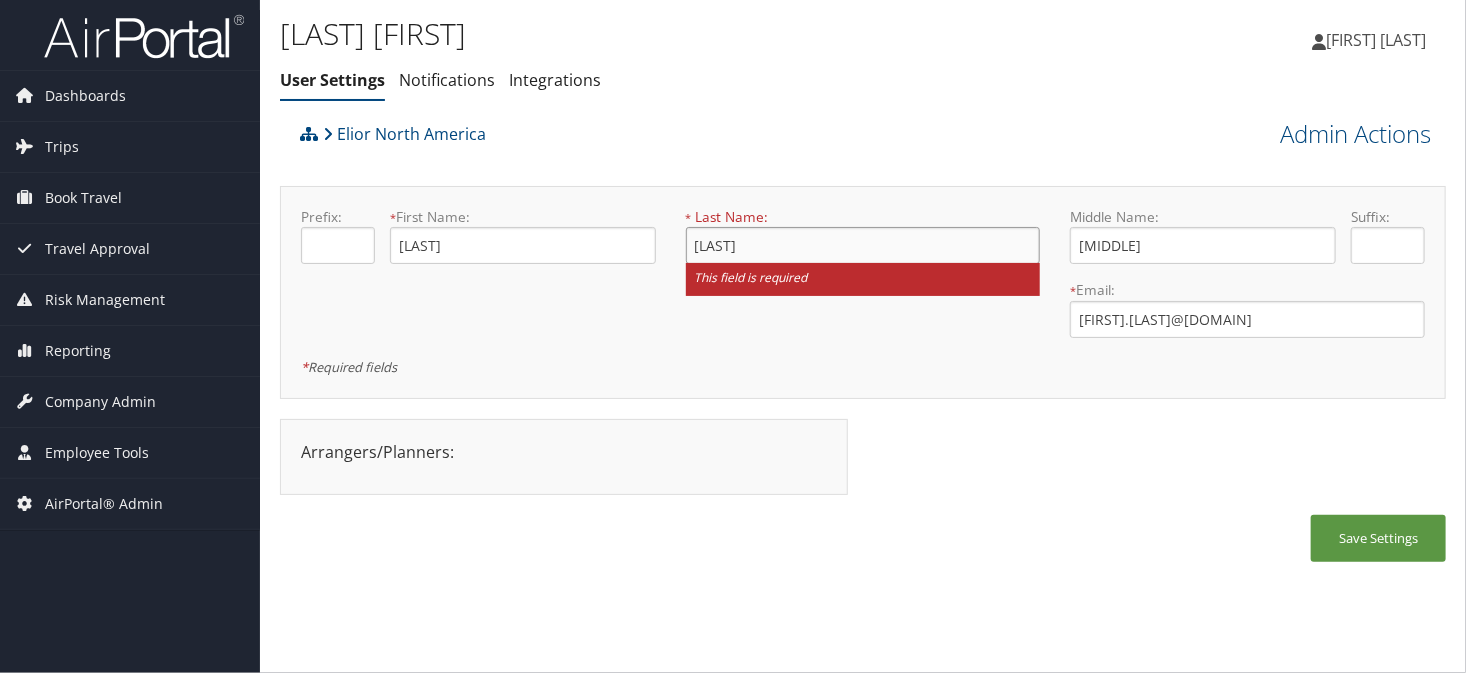 type on "Paladan" 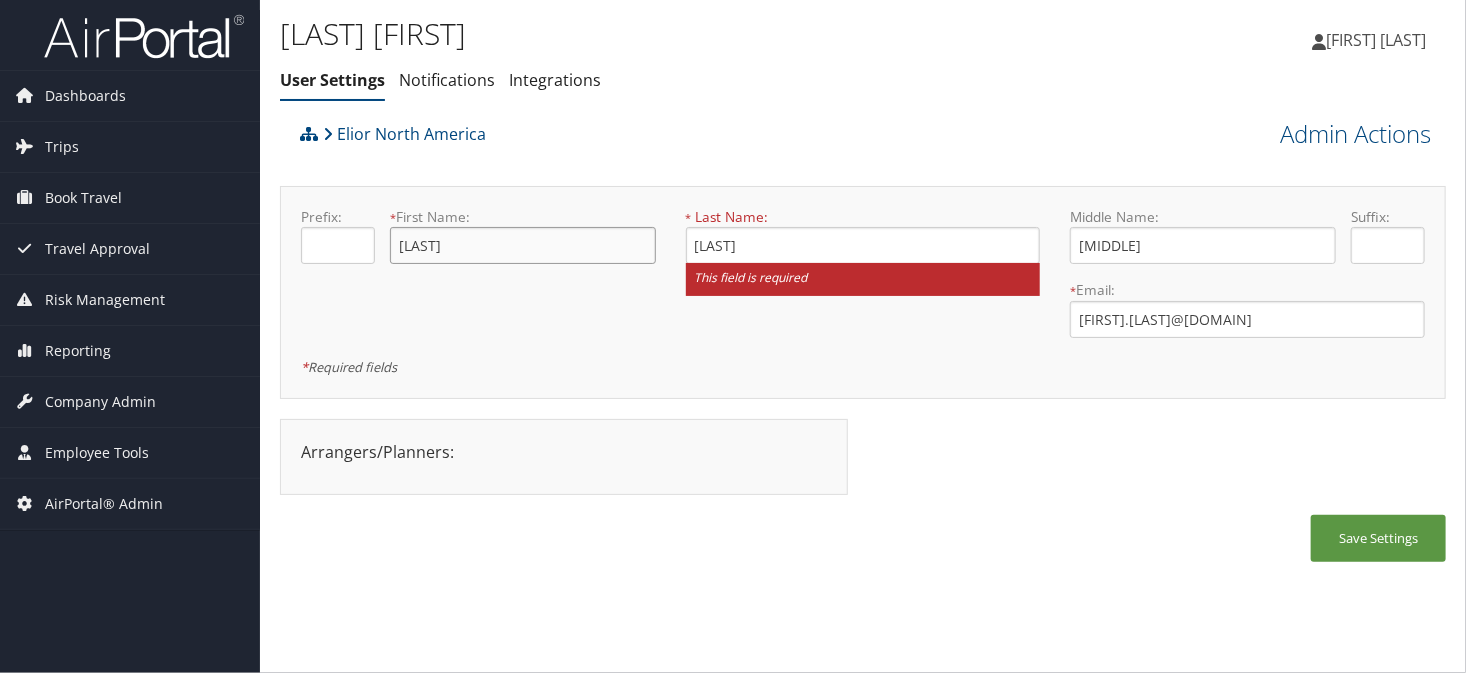click on "Paladan" at bounding box center (523, 245) 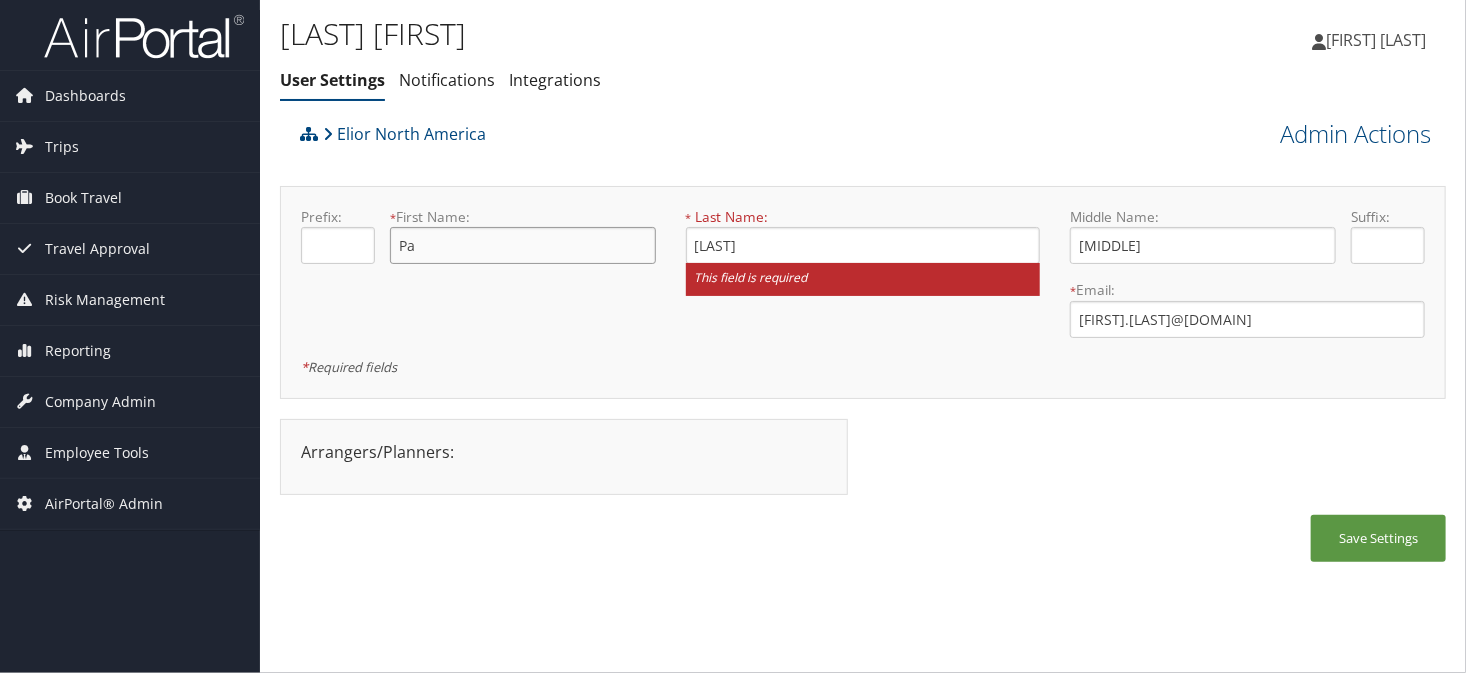 type on "P" 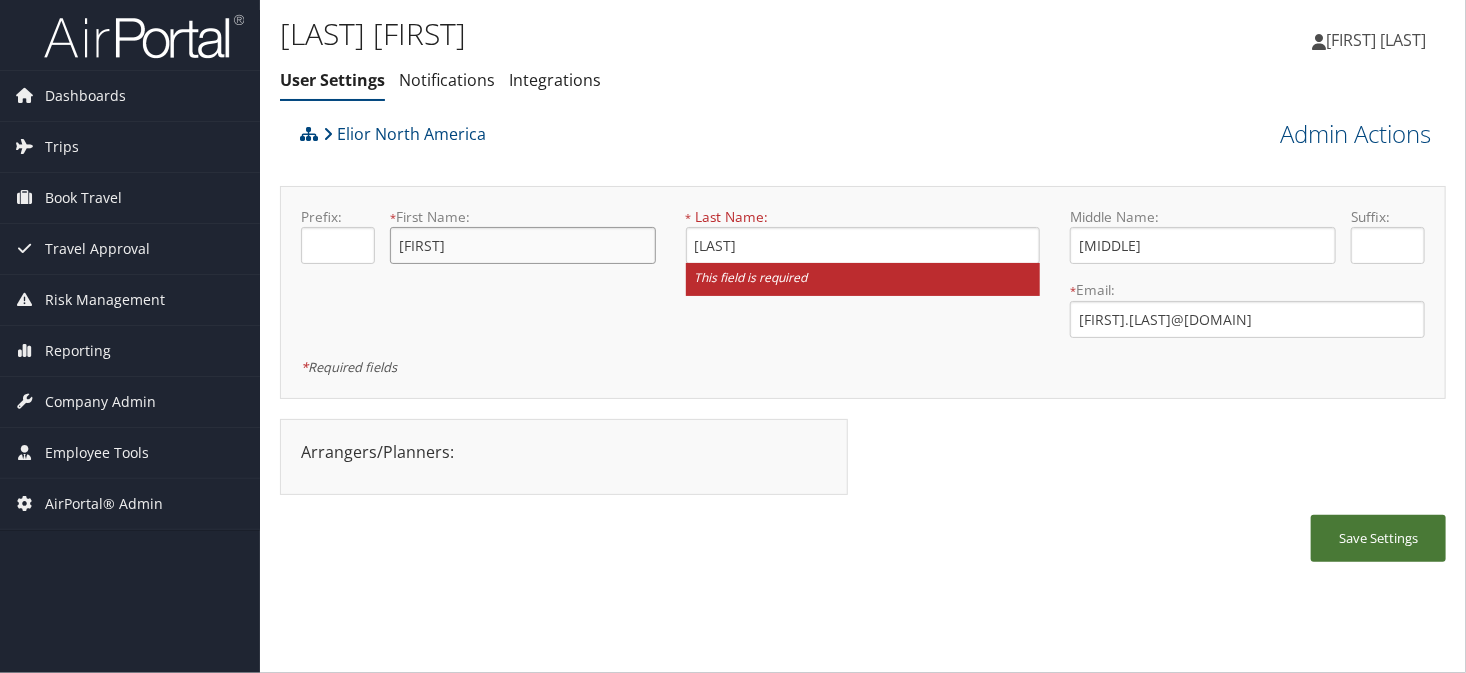 type on "Ronnel" 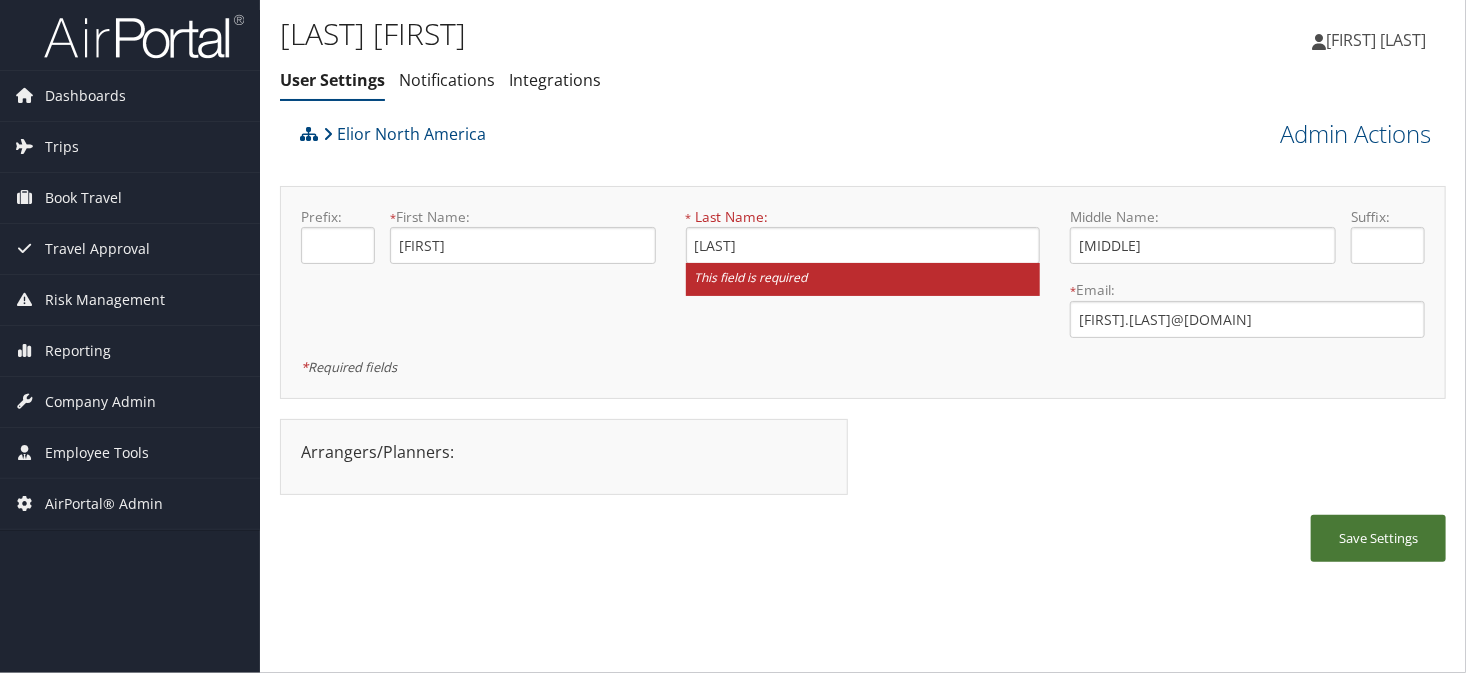 click on "Save Settings" at bounding box center (1378, 538) 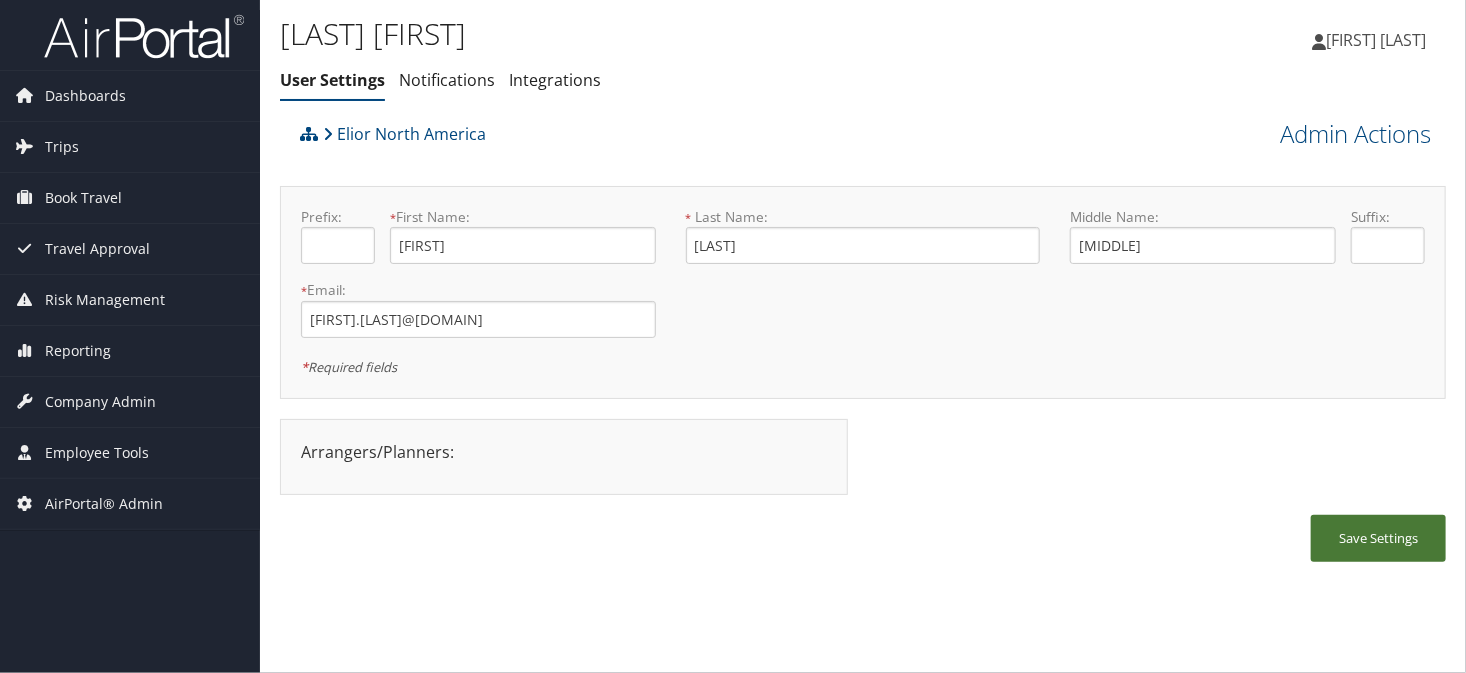 drag, startPoint x: 1333, startPoint y: 524, endPoint x: 1299, endPoint y: 505, distance: 38.948685 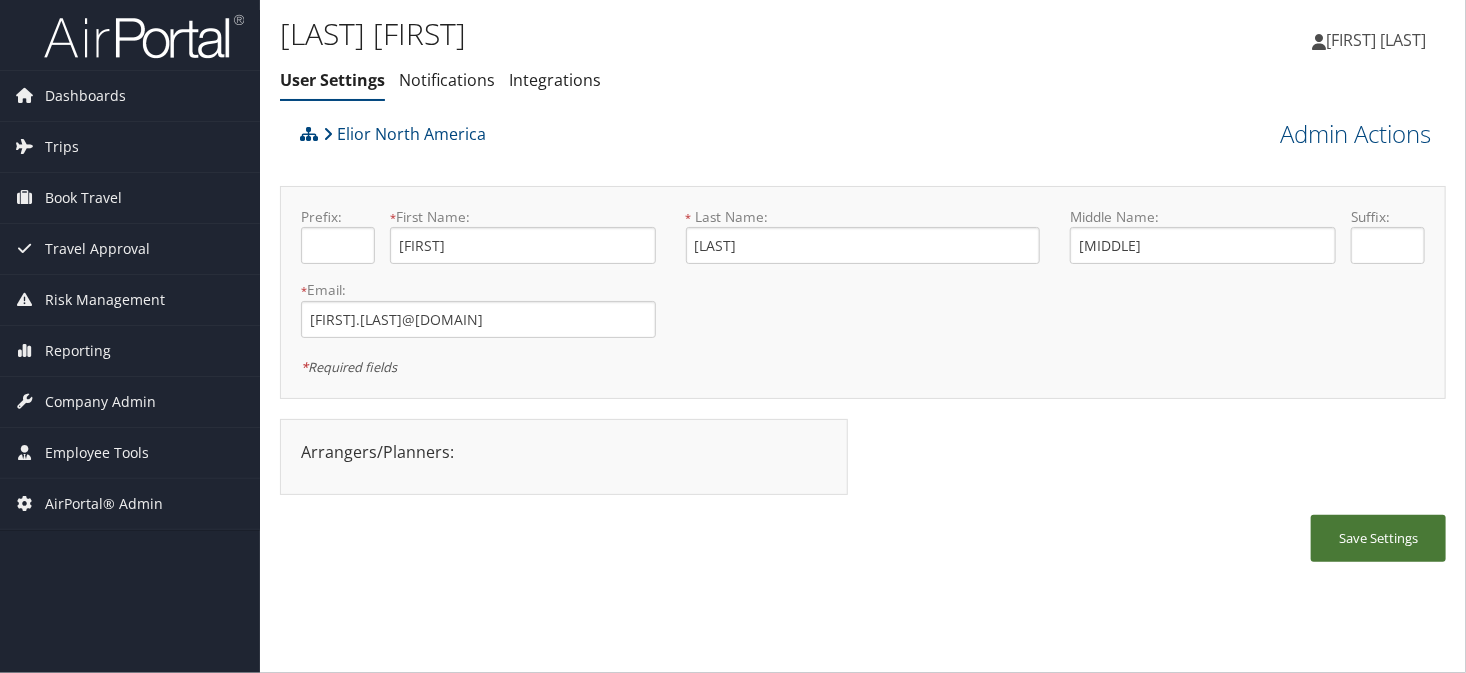 click on "Save Settings" at bounding box center [1378, 538] 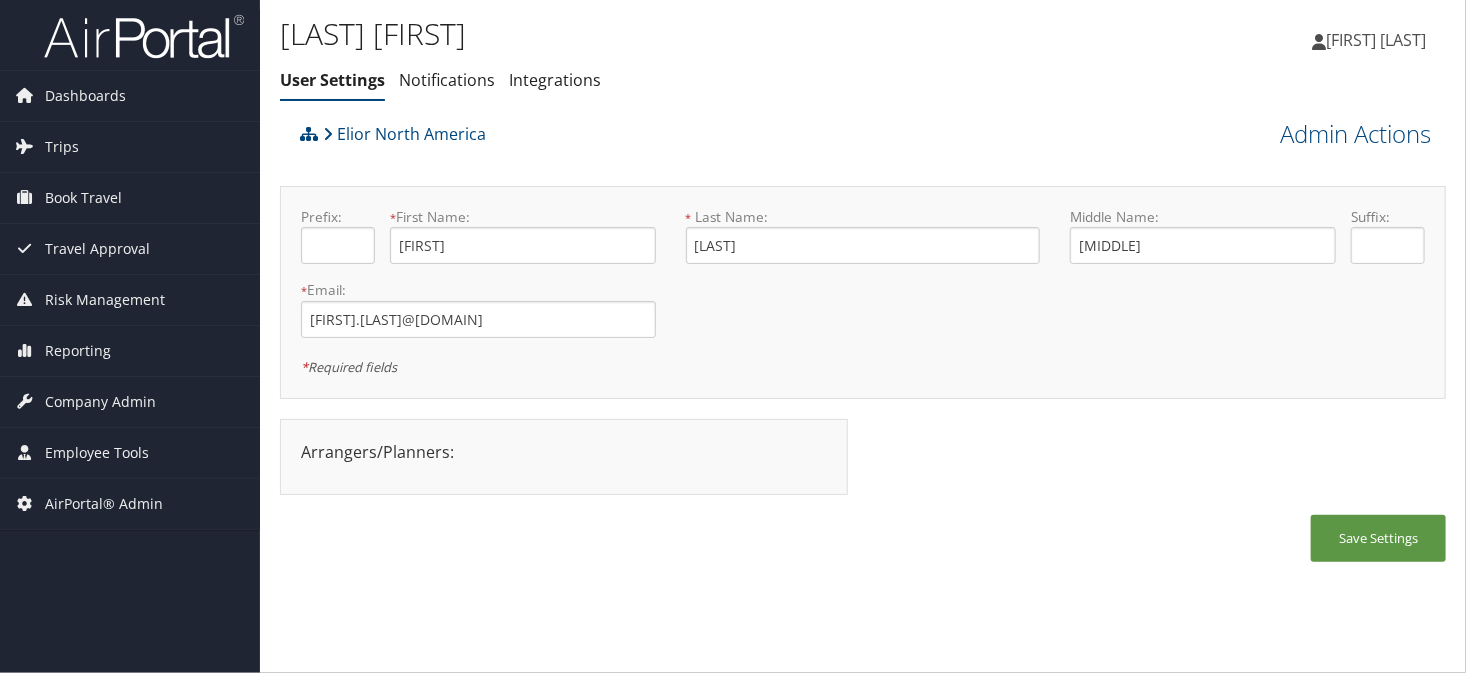 click on "Prefix:
*  First Name:
Ronnel
This field is required
*
Last Name:
Paladan
This field is required
Middle Name:
Pangilinan
Suffix:
*  Email:
ronnel.paladan@elior-na.com
This field is required
Mobile Phone:
+1 (832) 581-0336 *" at bounding box center [863, 292] 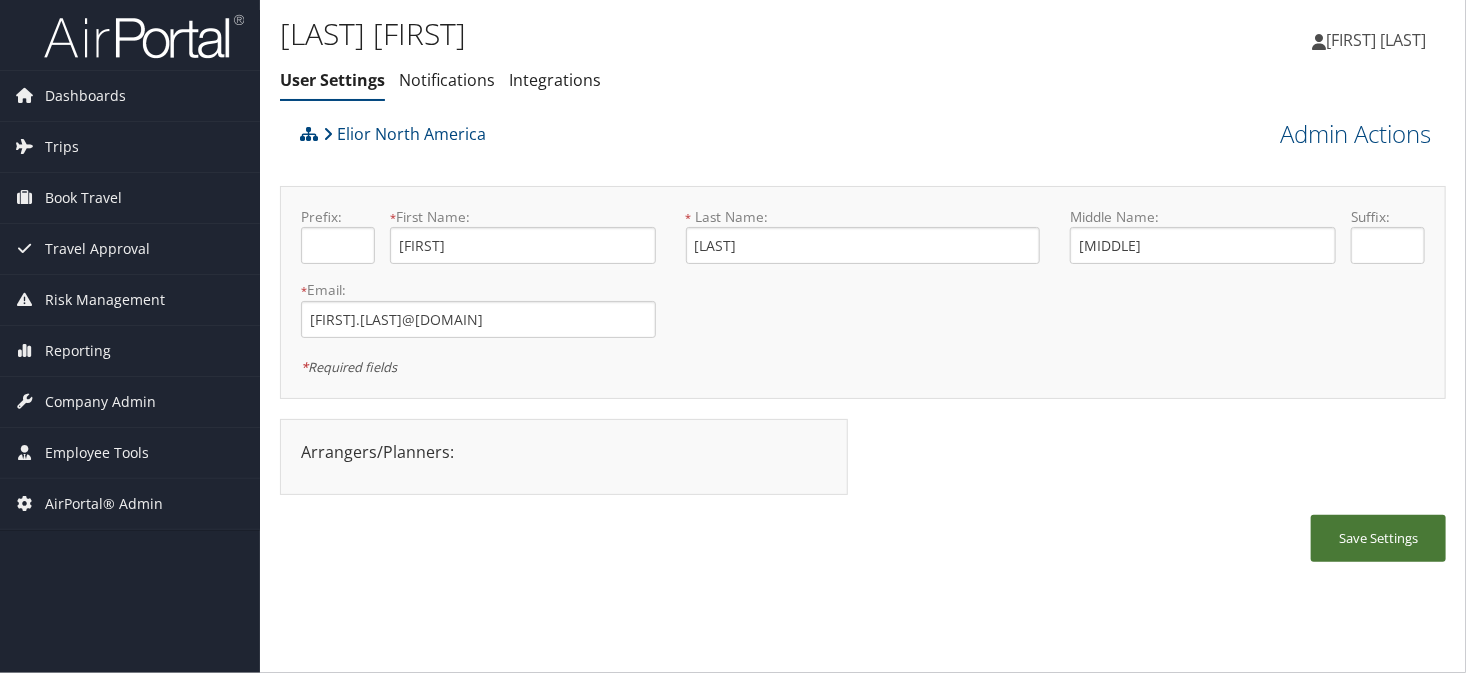 drag, startPoint x: 1342, startPoint y: 546, endPoint x: 1307, endPoint y: 528, distance: 39.357338 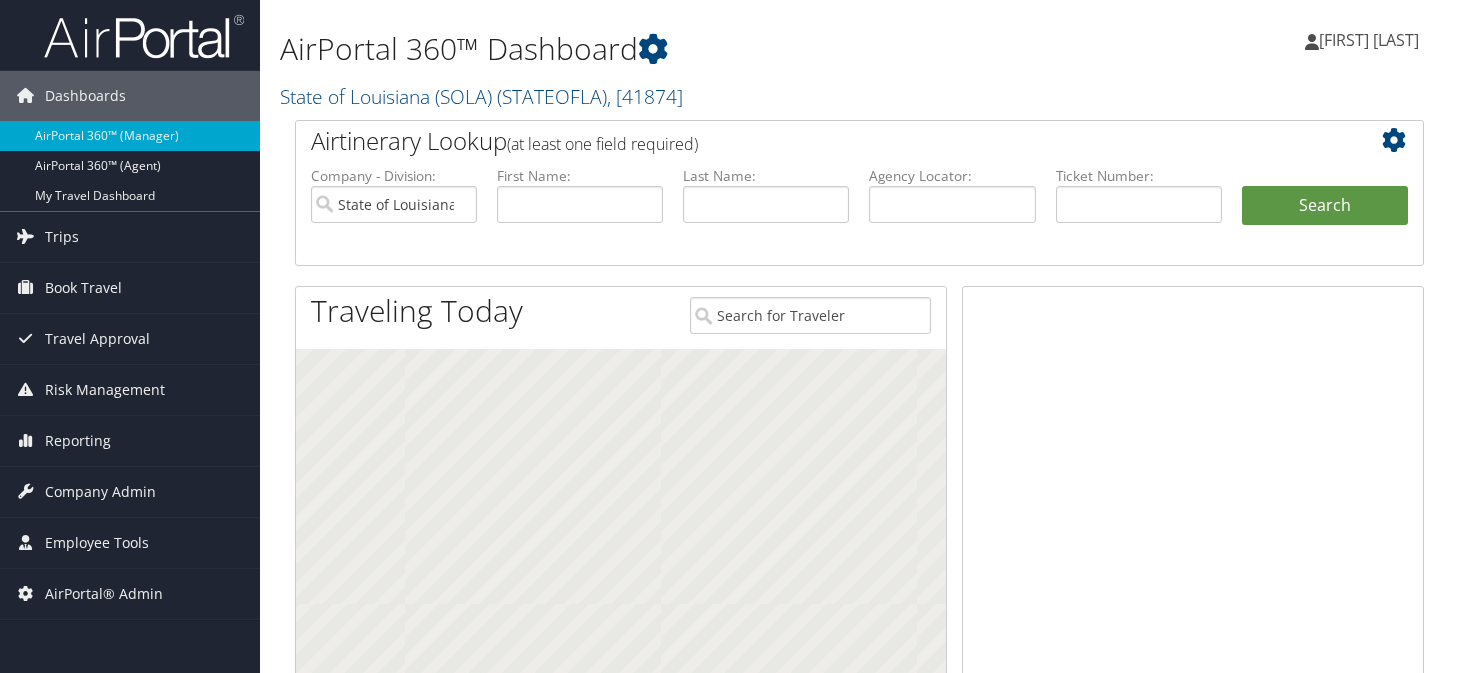 scroll, scrollTop: 0, scrollLeft: 0, axis: both 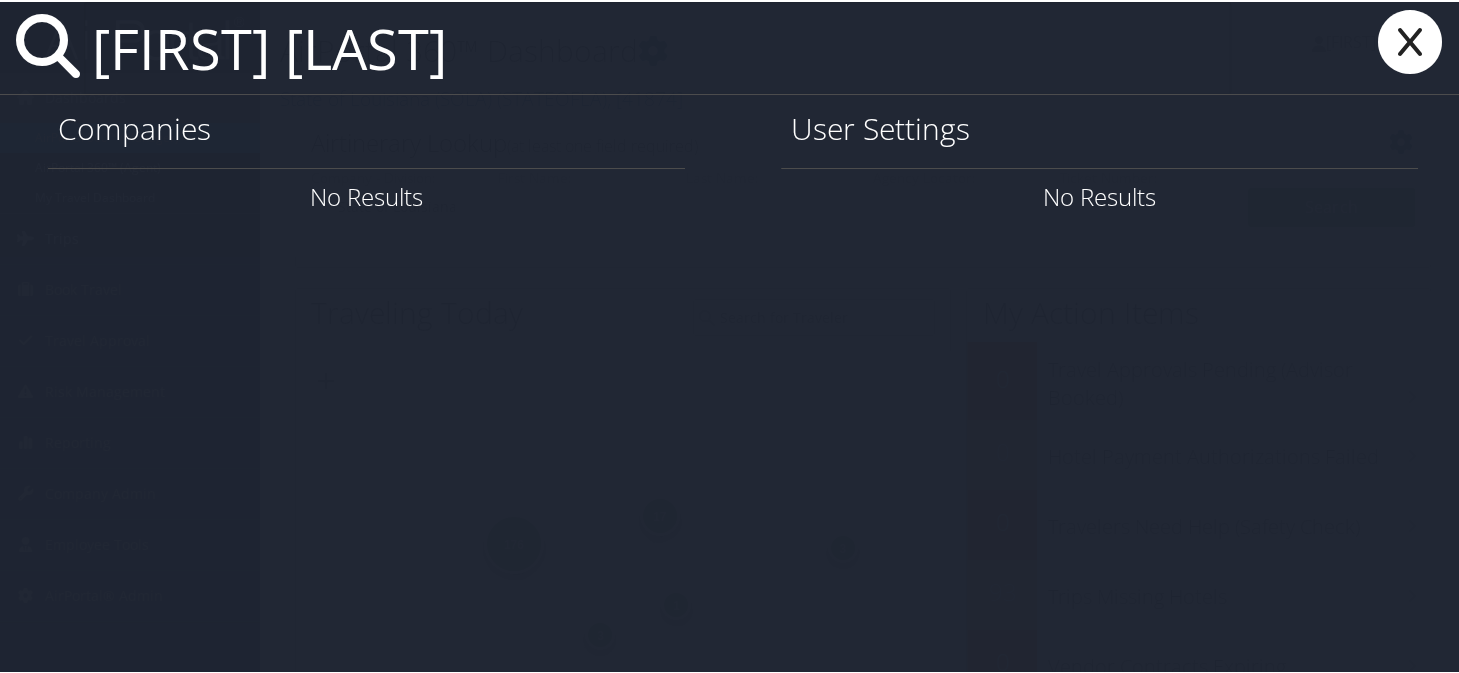 type on "jessica telesca" 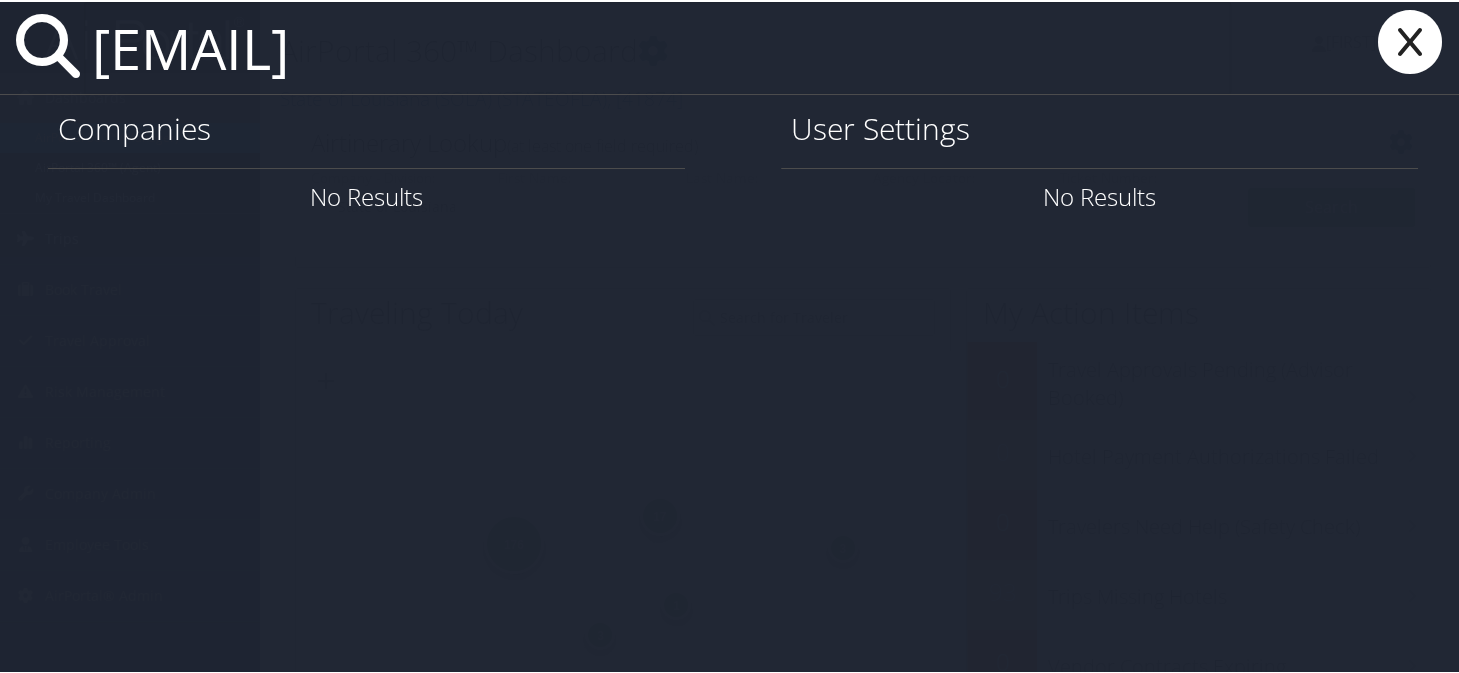 type on "jessica.telesco@imail.org" 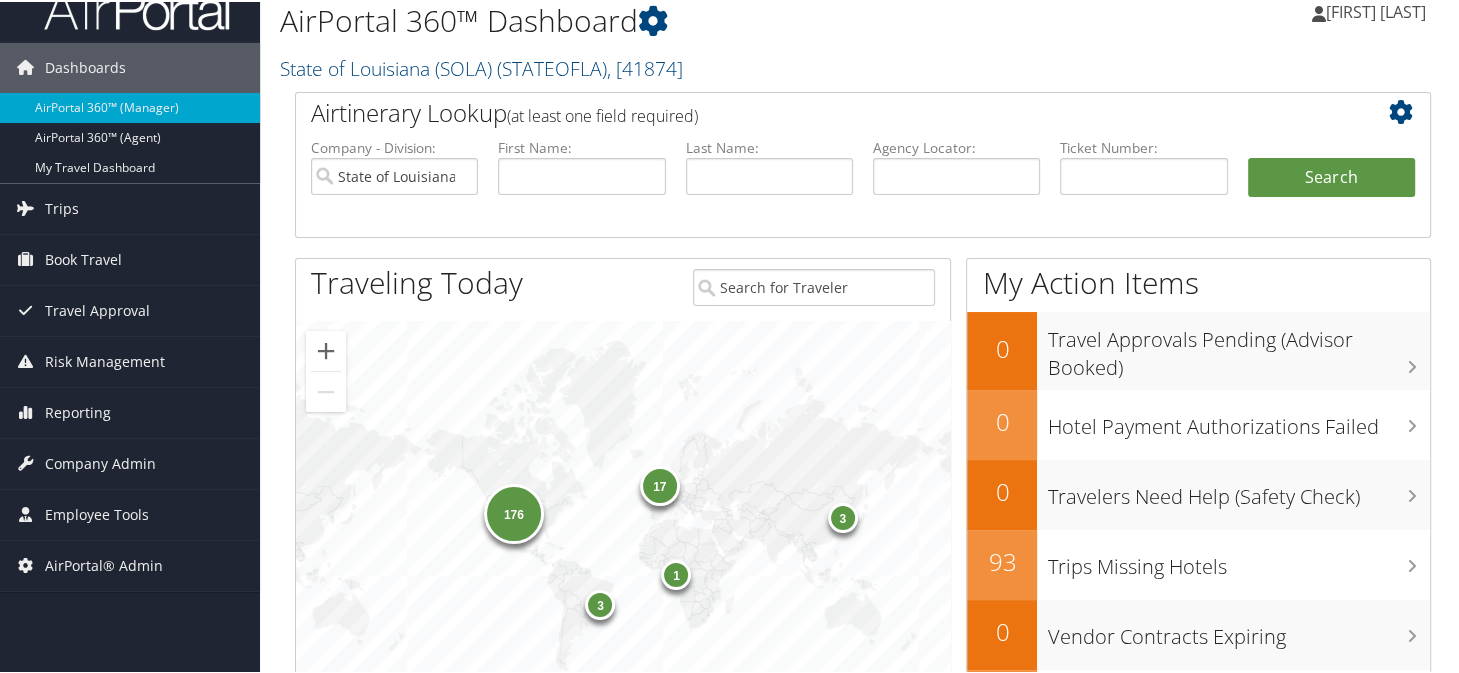 scroll, scrollTop: 0, scrollLeft: 0, axis: both 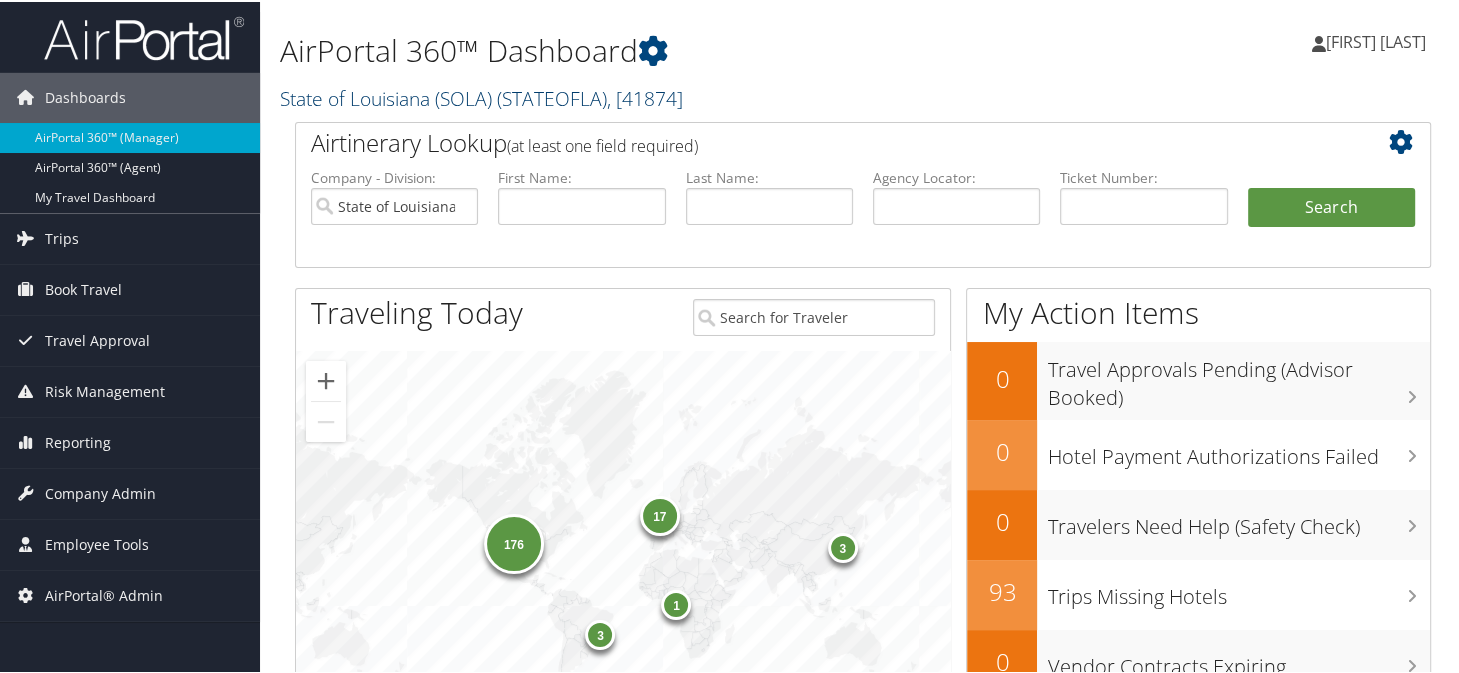 click on "State of Louisiana (SOLA)   ( STATEOFLA )  , [ 41874 ]" at bounding box center [481, 96] 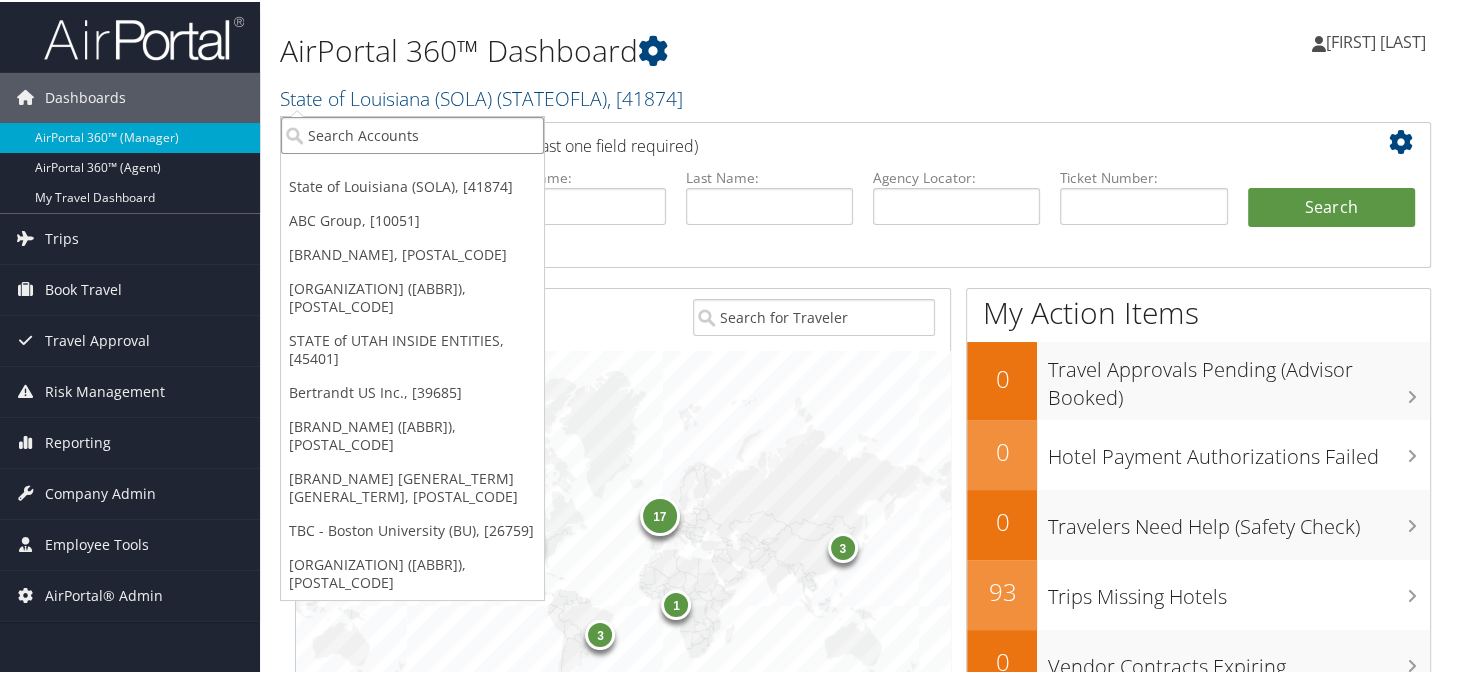 click at bounding box center [412, 133] 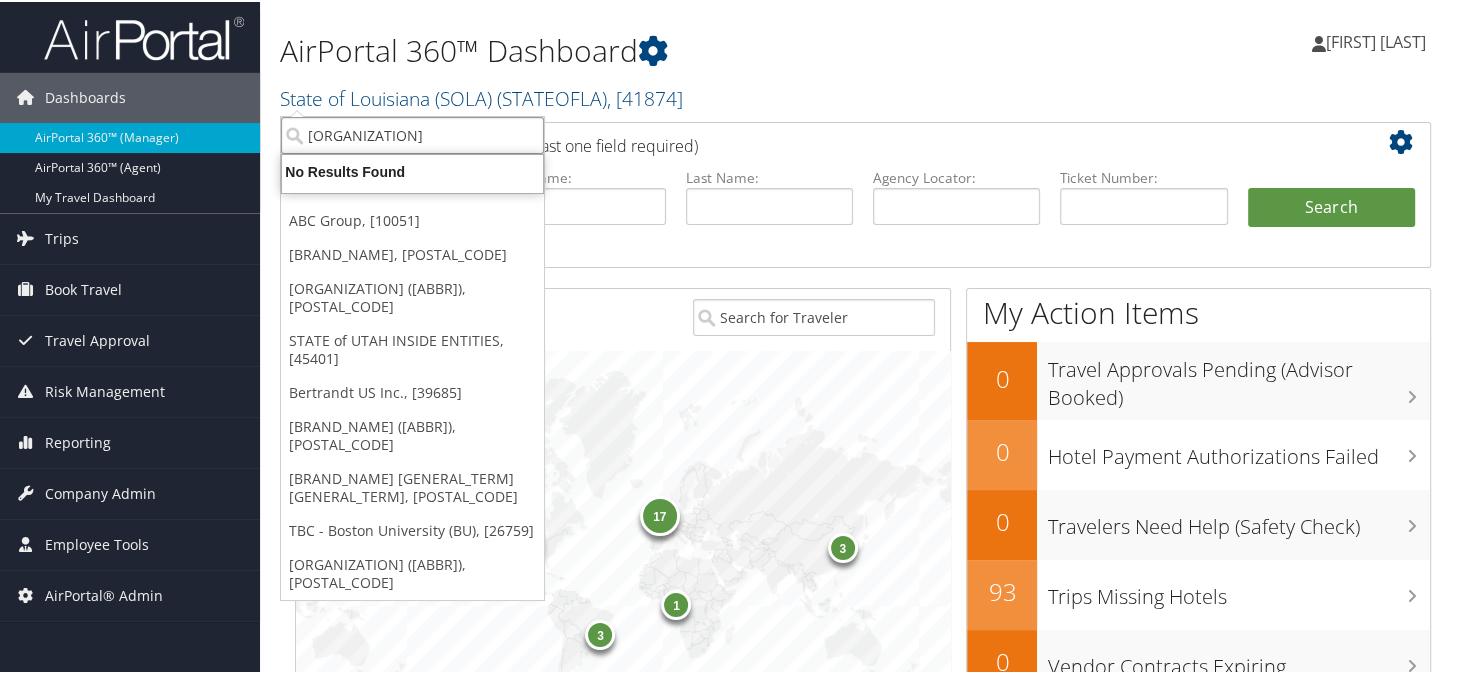 type on "intermountain" 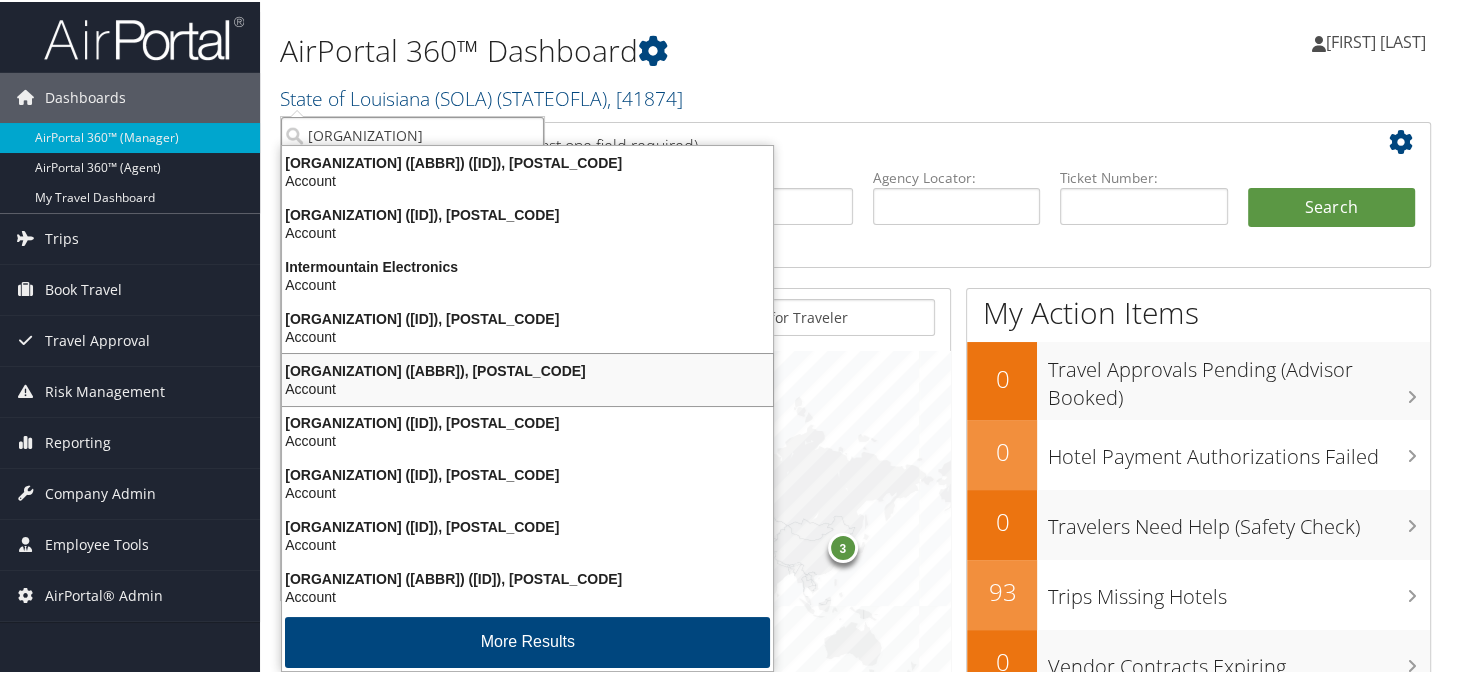 click on "Intermountain Health (IHC100), [3133] Account" at bounding box center (527, 378) 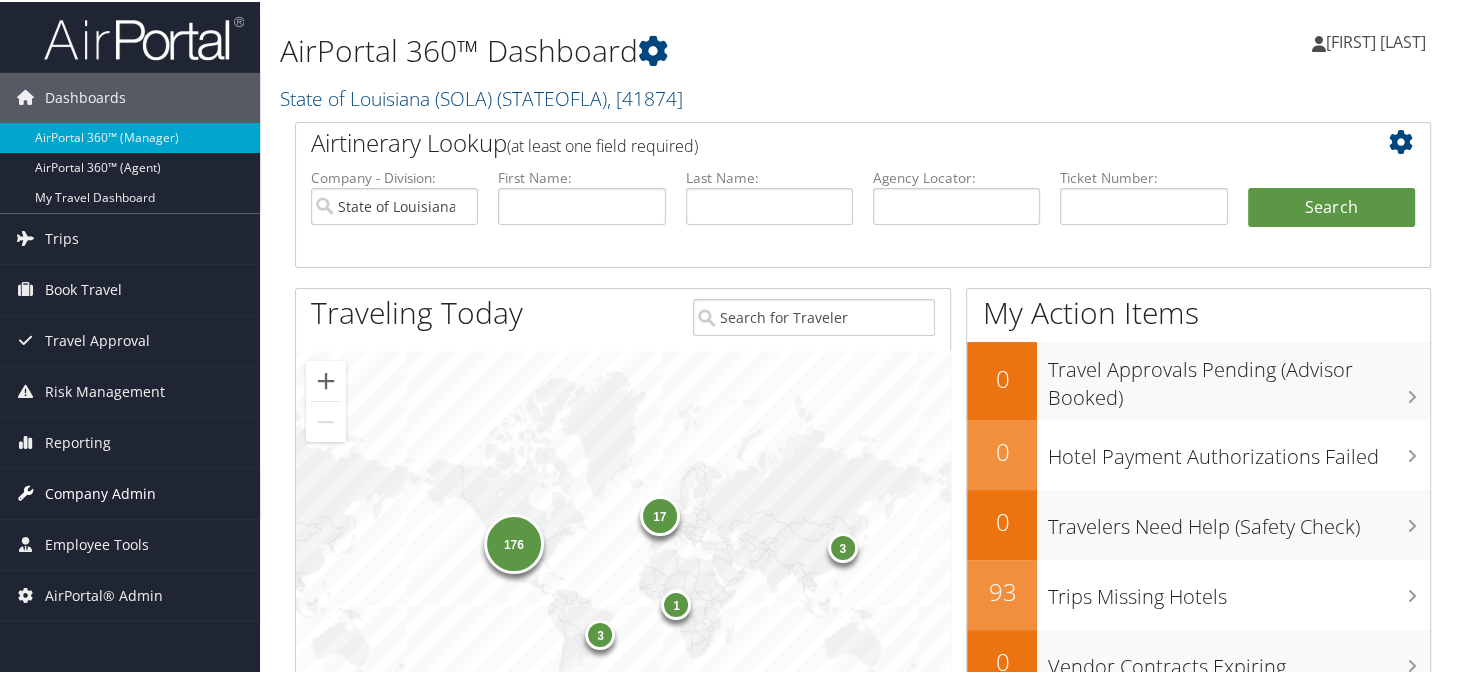click on "Company Admin" at bounding box center [100, 492] 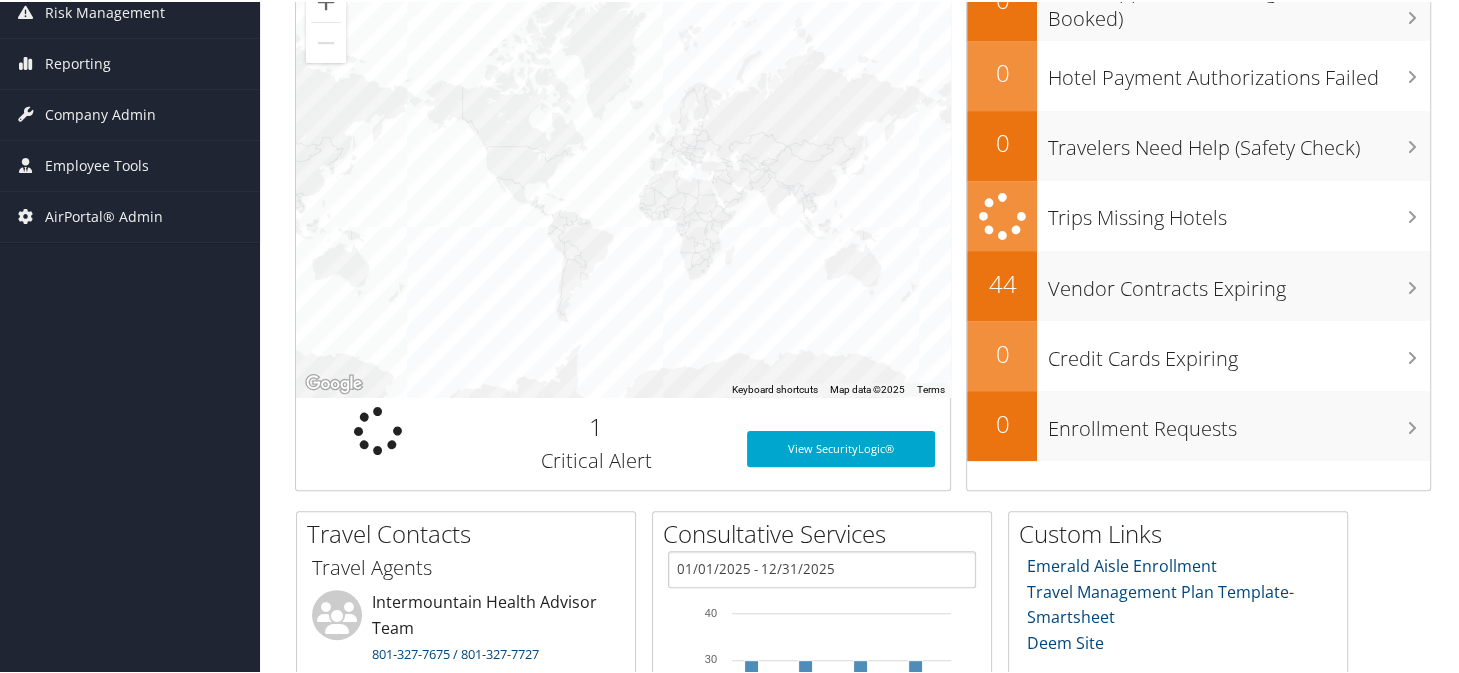 scroll, scrollTop: 331, scrollLeft: 0, axis: vertical 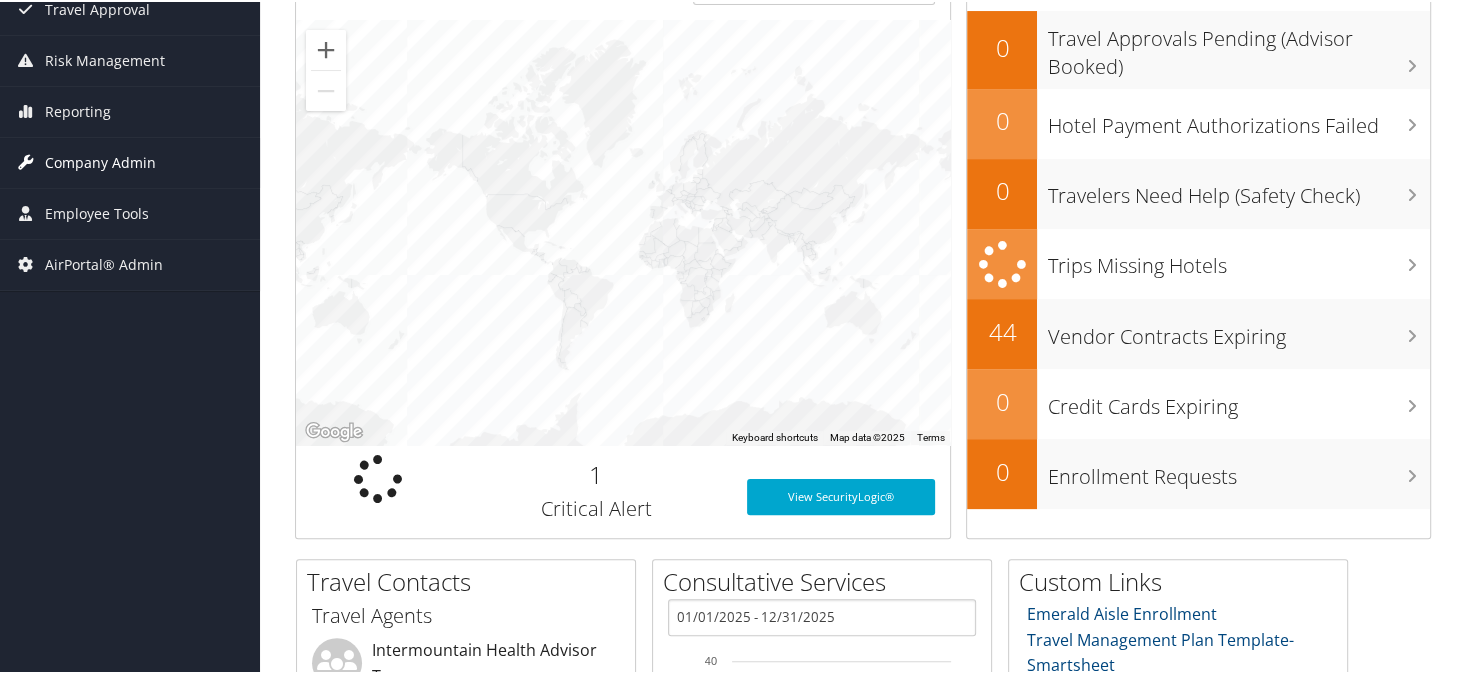 click on "Company Admin" at bounding box center [100, 161] 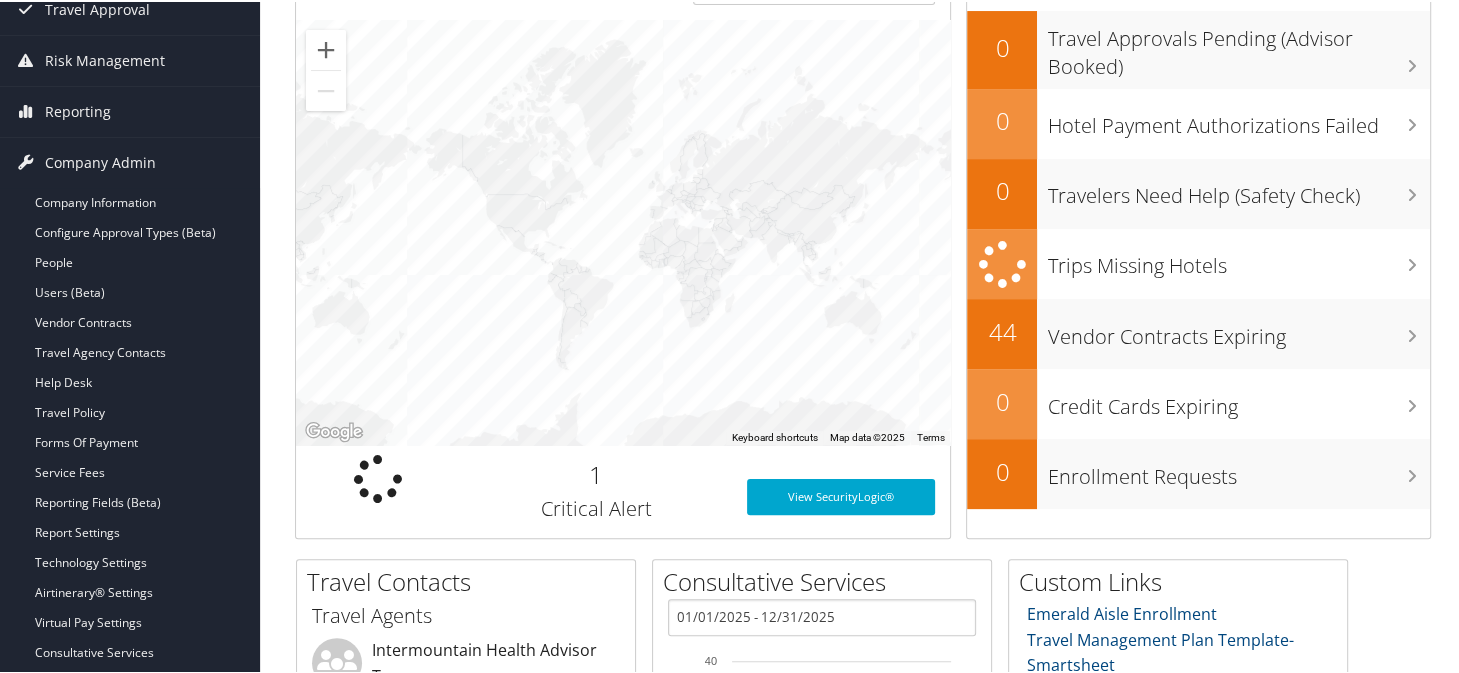drag, startPoint x: 67, startPoint y: 197, endPoint x: 577, endPoint y: 240, distance: 511.80954 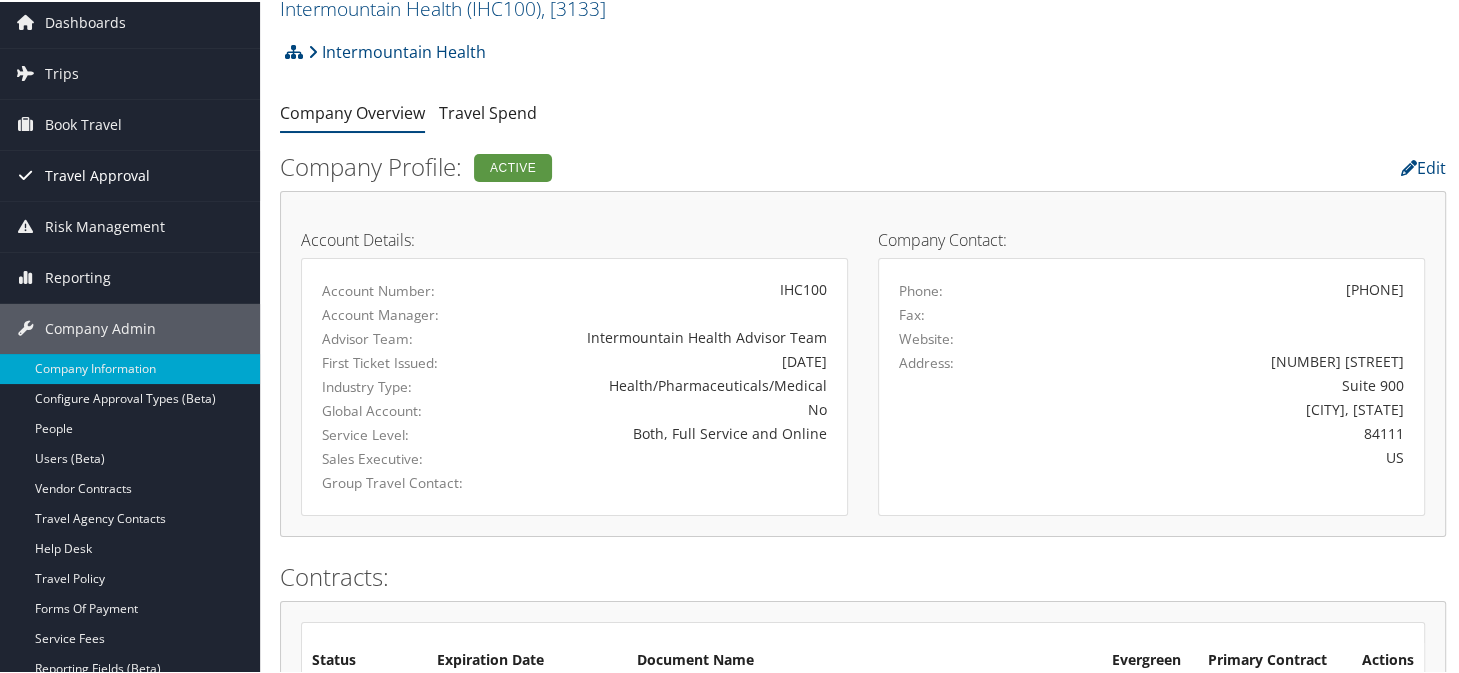 scroll, scrollTop: 0, scrollLeft: 0, axis: both 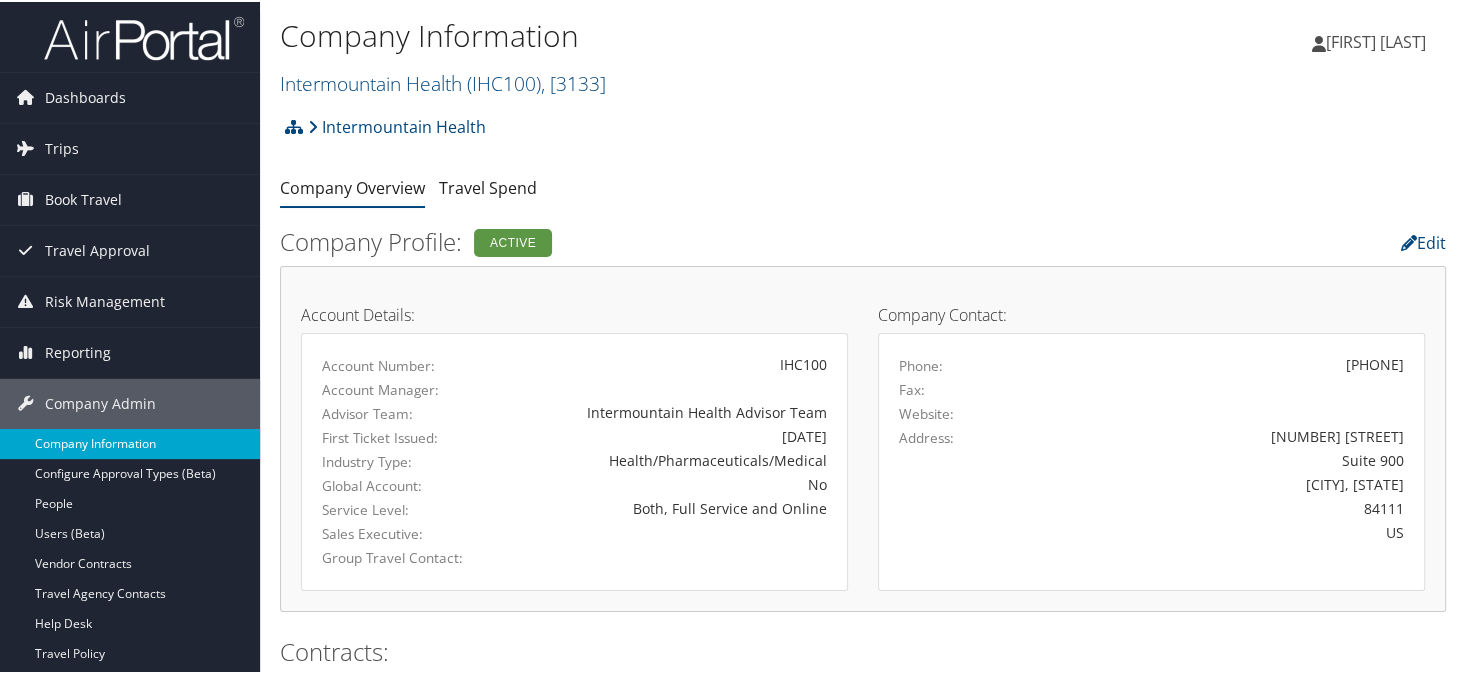 click on "Company Information" at bounding box center (130, 442) 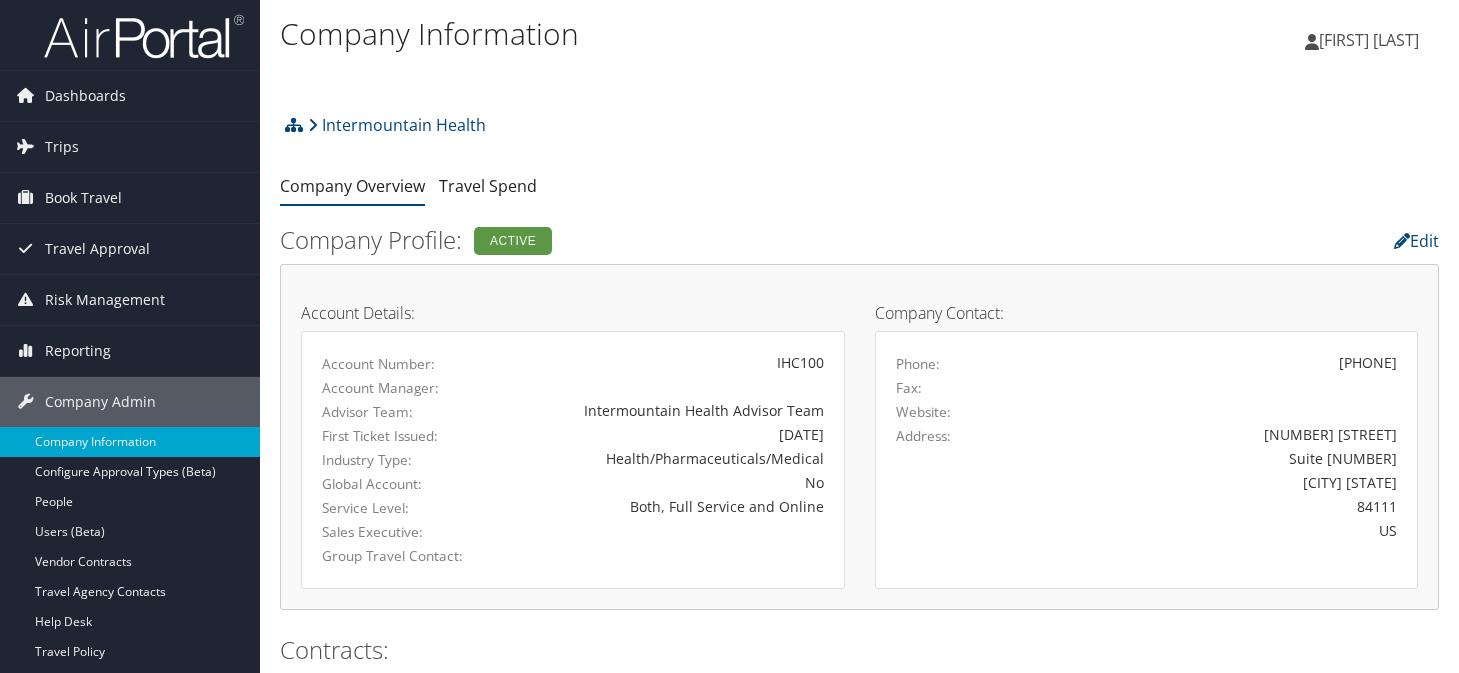 scroll, scrollTop: 0, scrollLeft: 0, axis: both 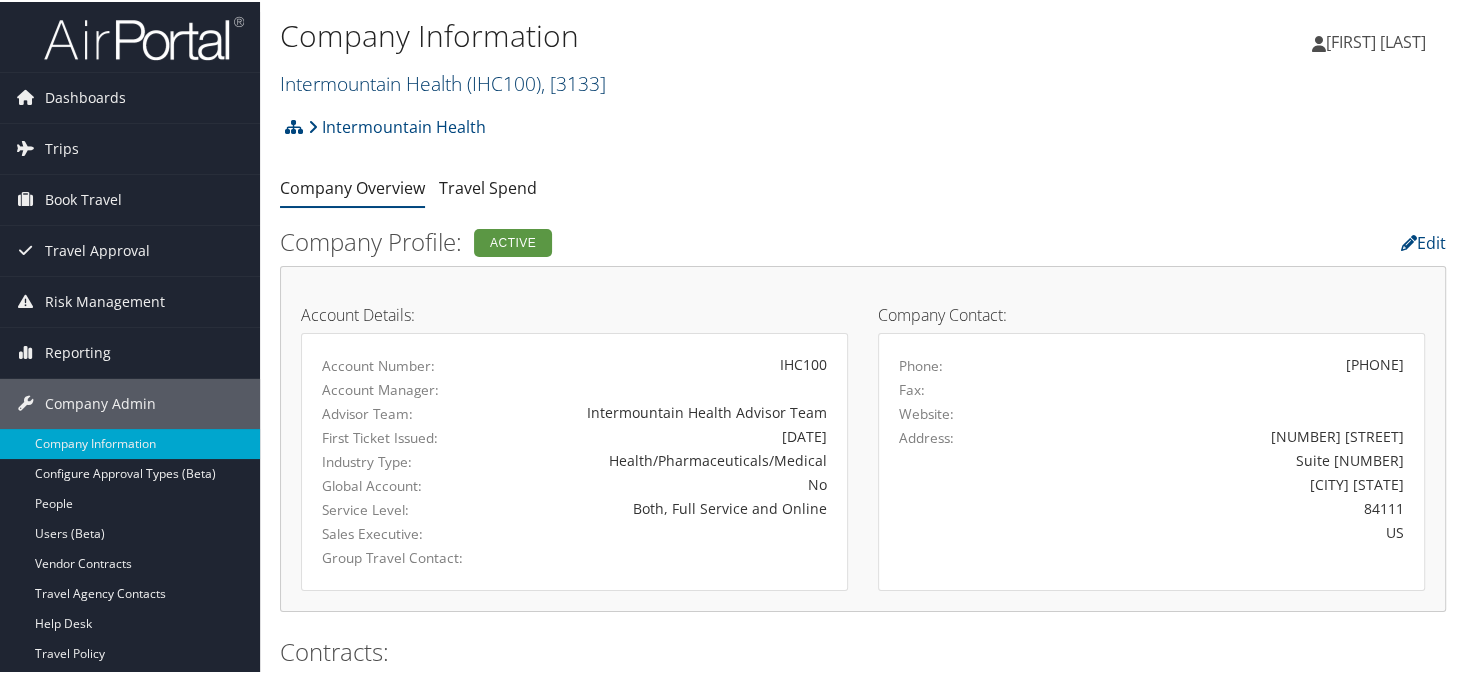 click on "Intermountain Health ([ID]), [POSTAL_CODE]" at bounding box center [443, 81] 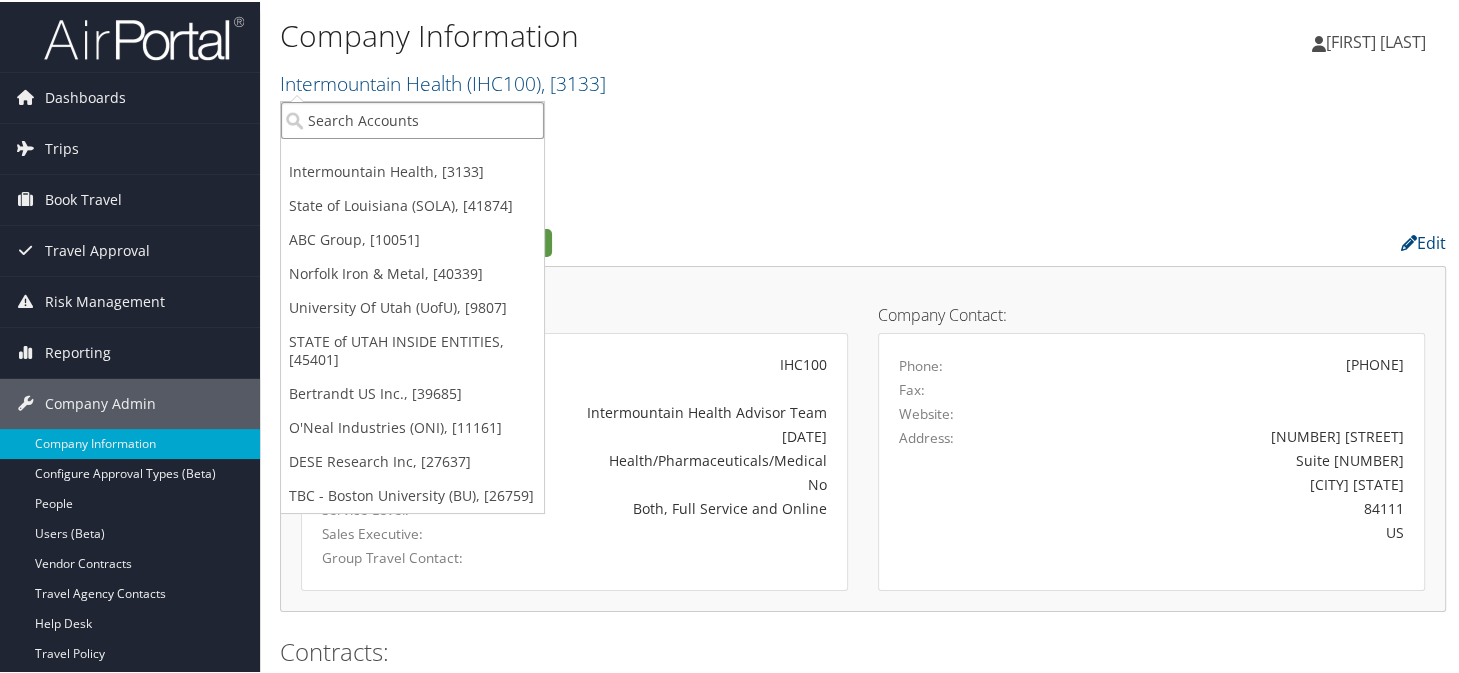 click at bounding box center (412, 118) 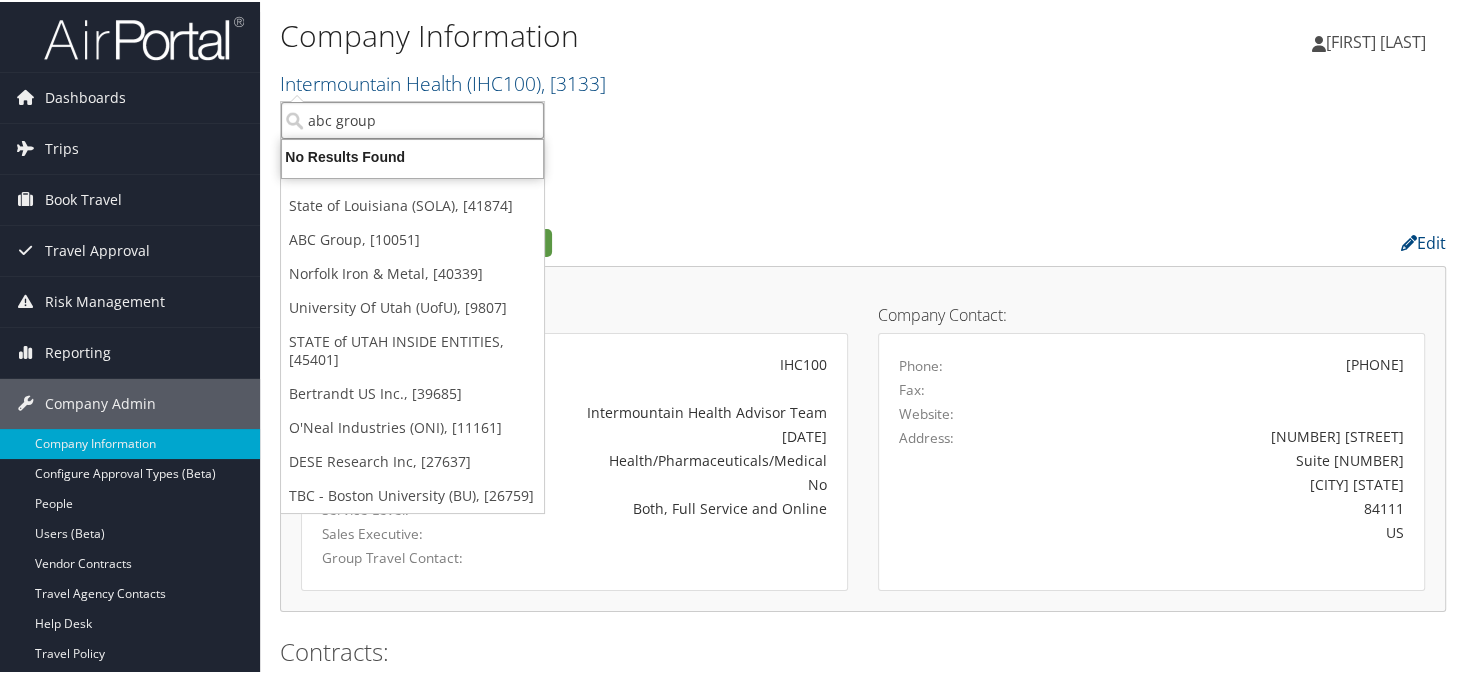 type on "abc group" 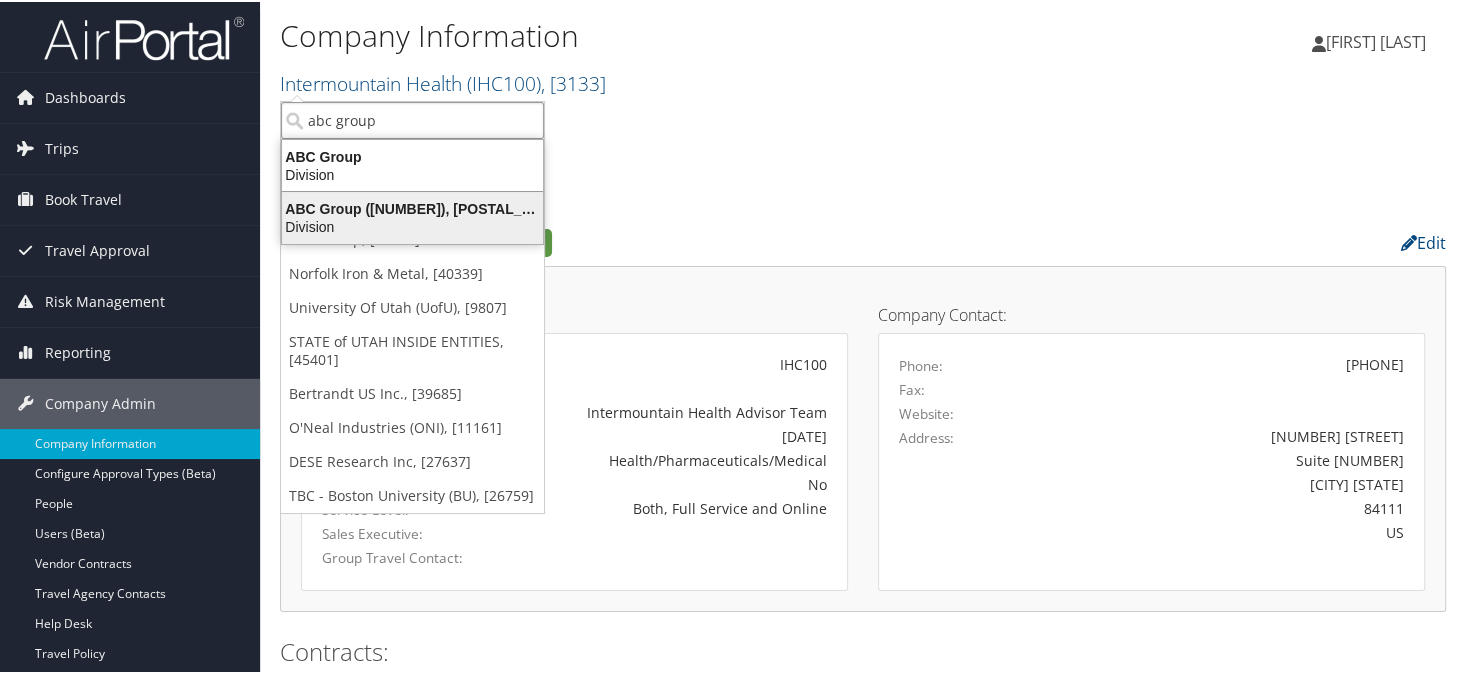 click on "Division" at bounding box center [412, 225] 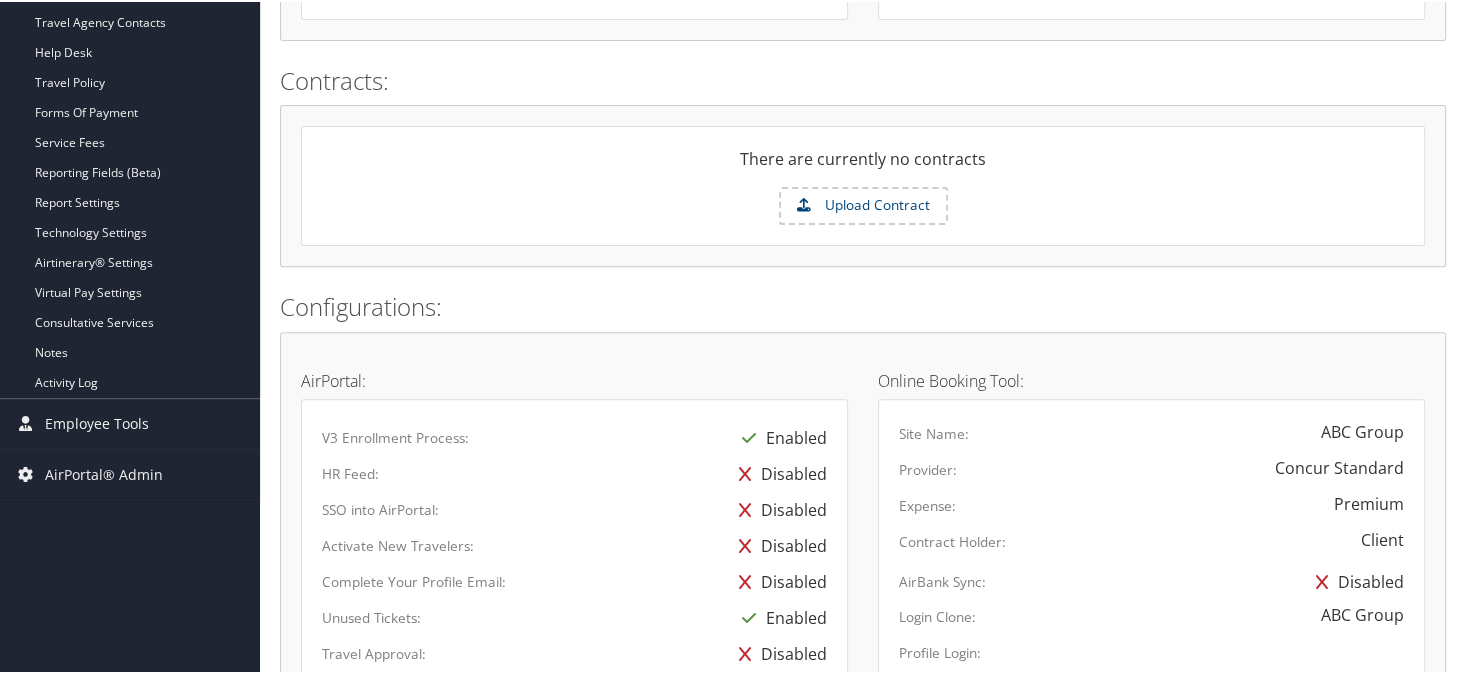 scroll, scrollTop: 1000, scrollLeft: 0, axis: vertical 